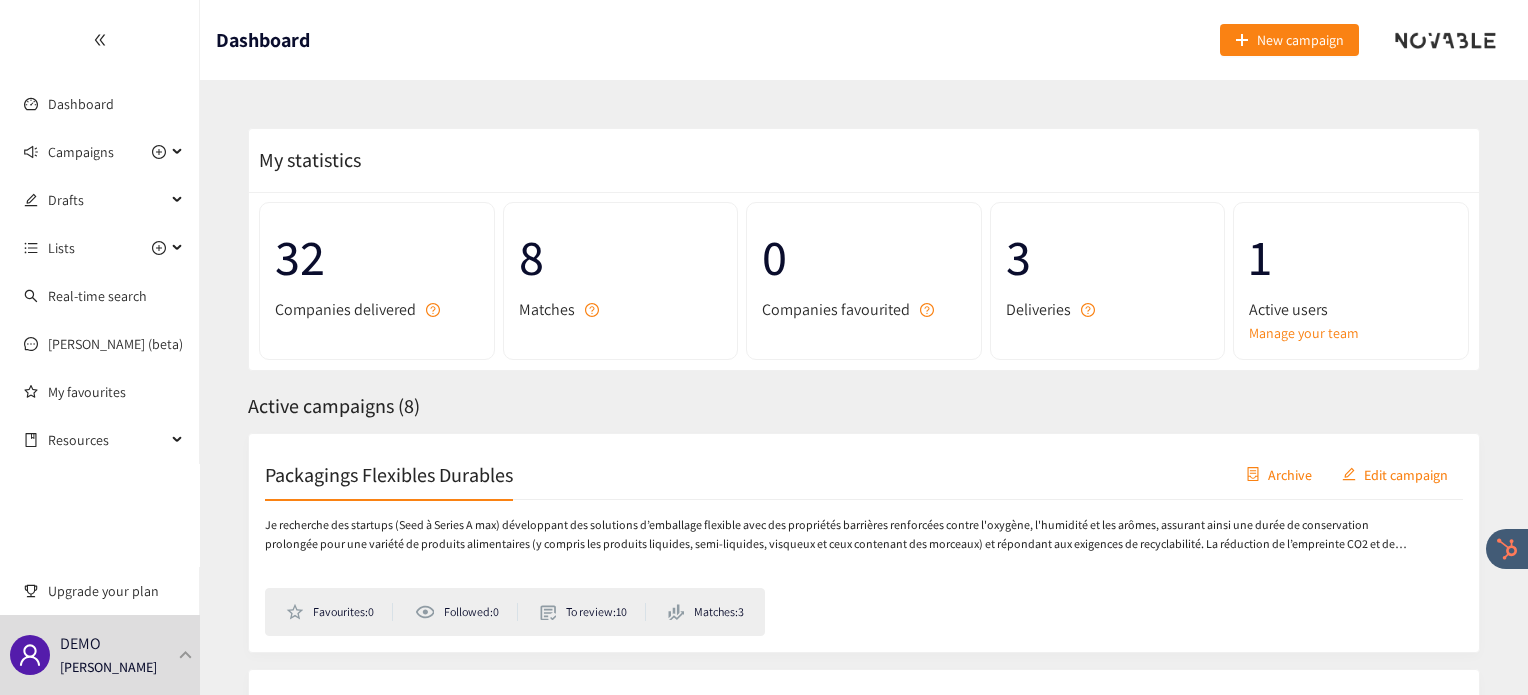 scroll, scrollTop: 0, scrollLeft: 0, axis: both 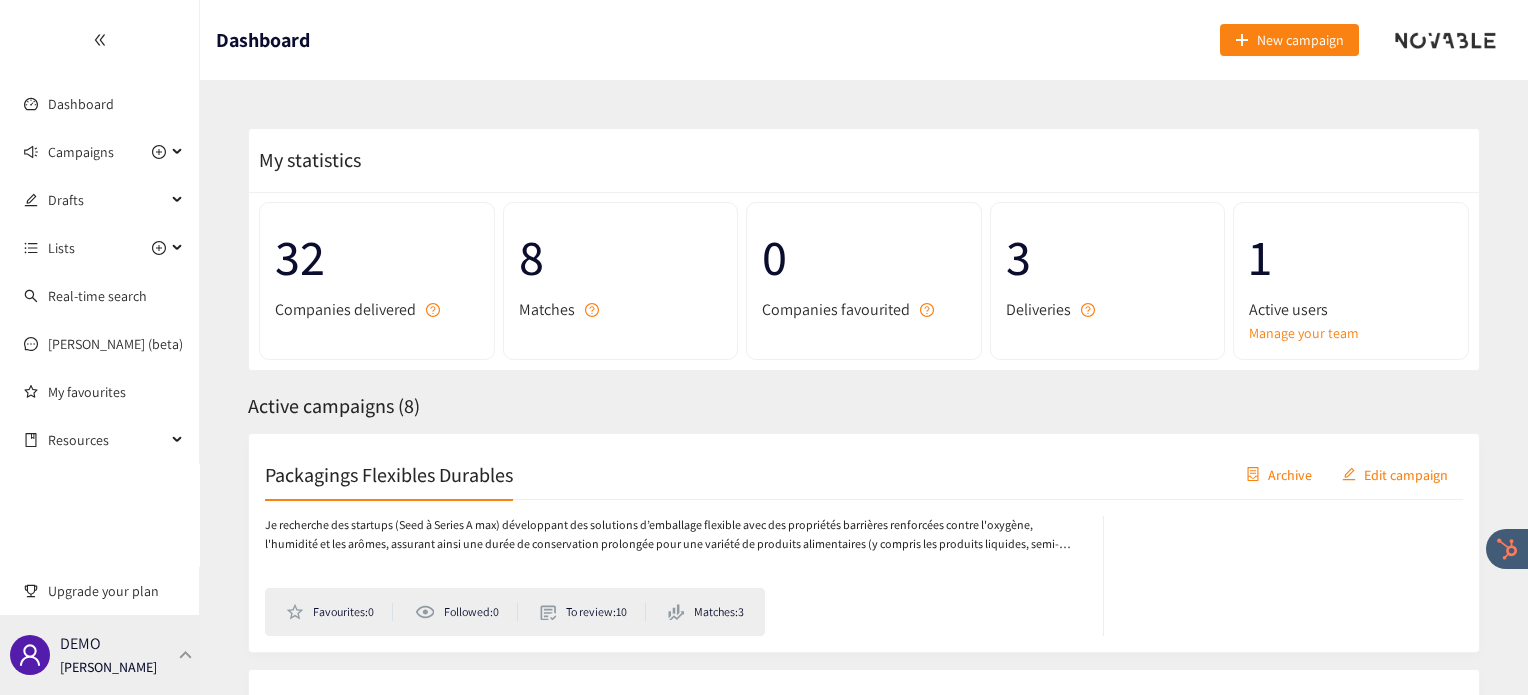 click on "DEMO Irene Violetta" at bounding box center [100, 655] 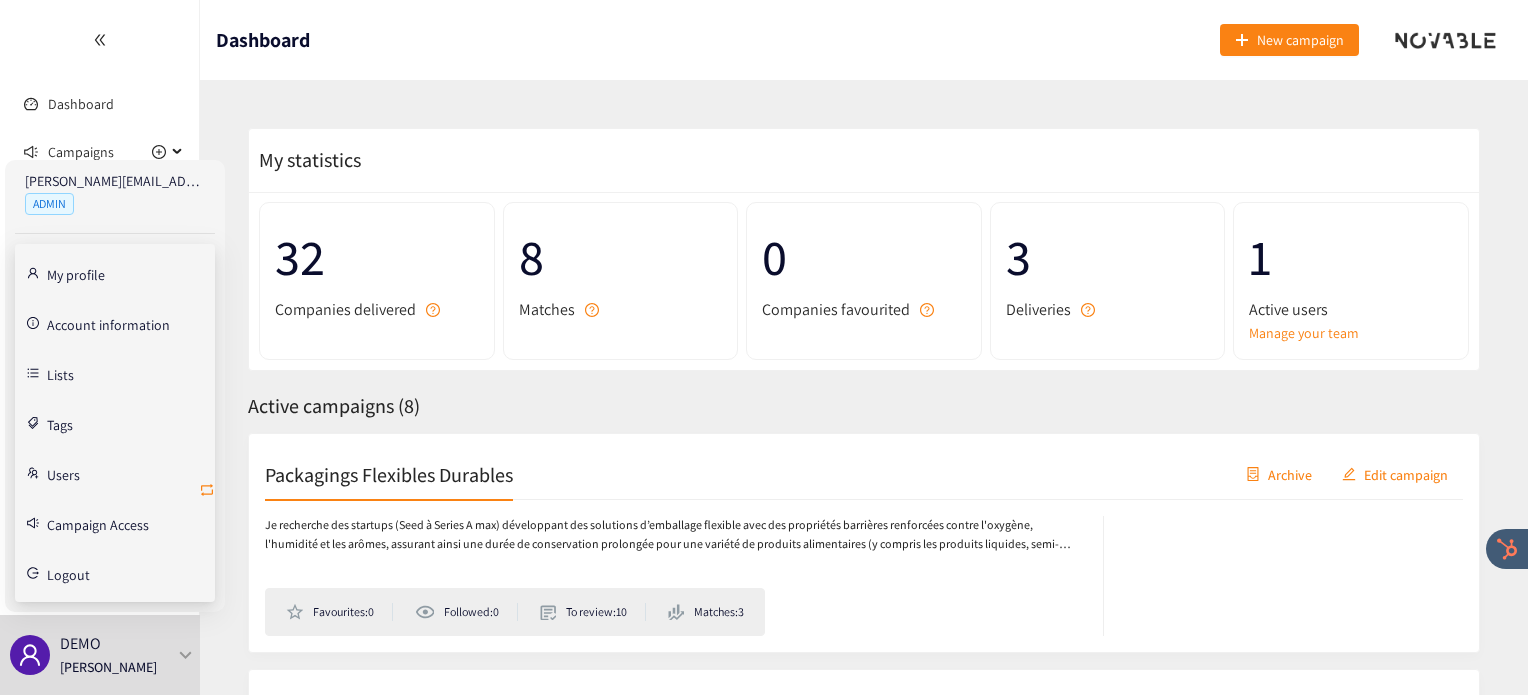 click 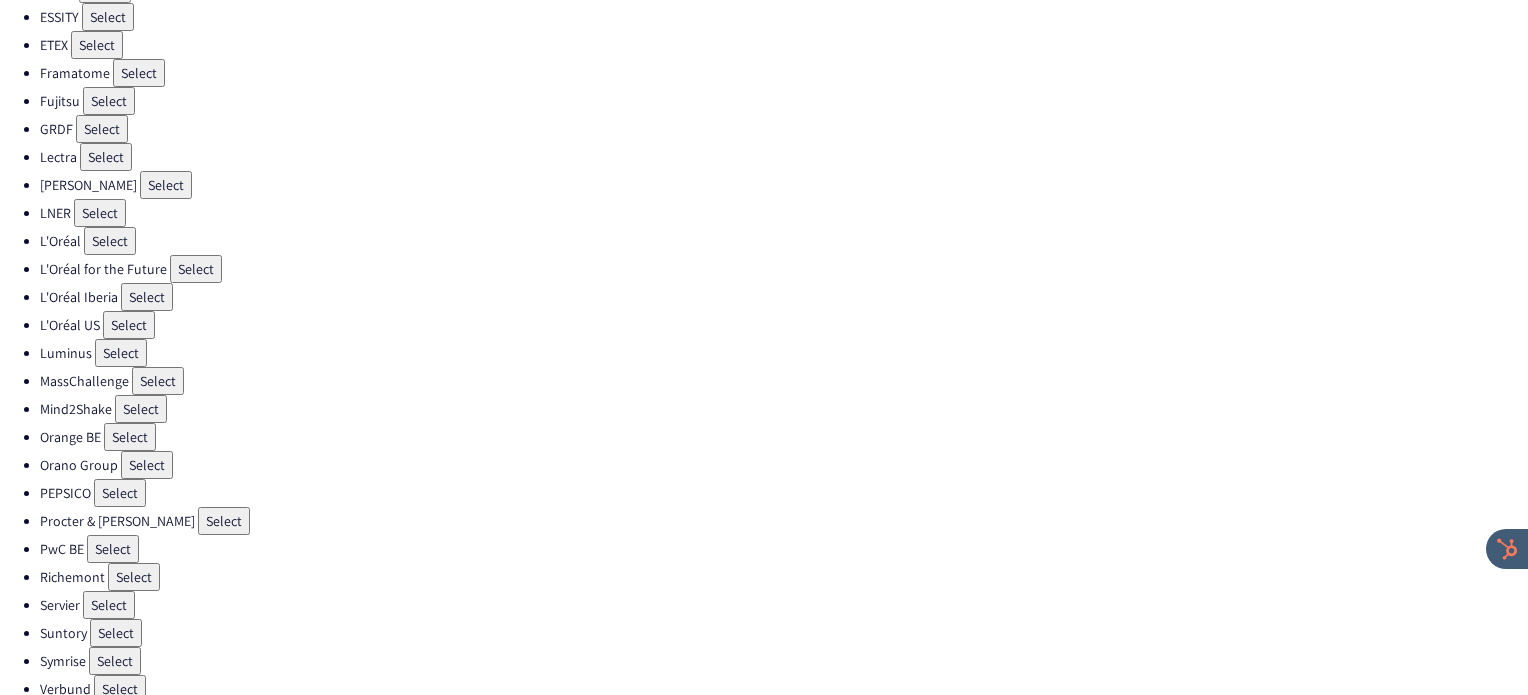 scroll, scrollTop: 538, scrollLeft: 0, axis: vertical 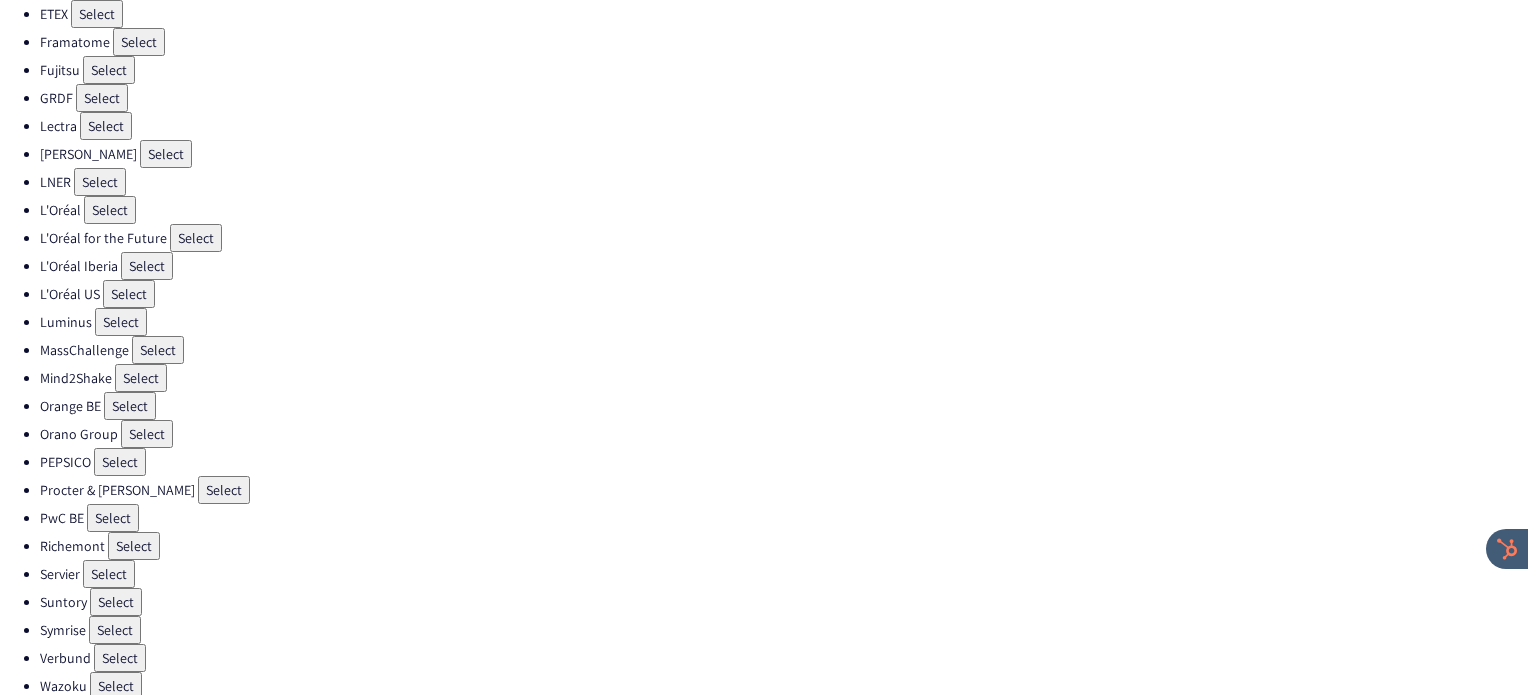 click on "Select" at bounding box center [134, 546] 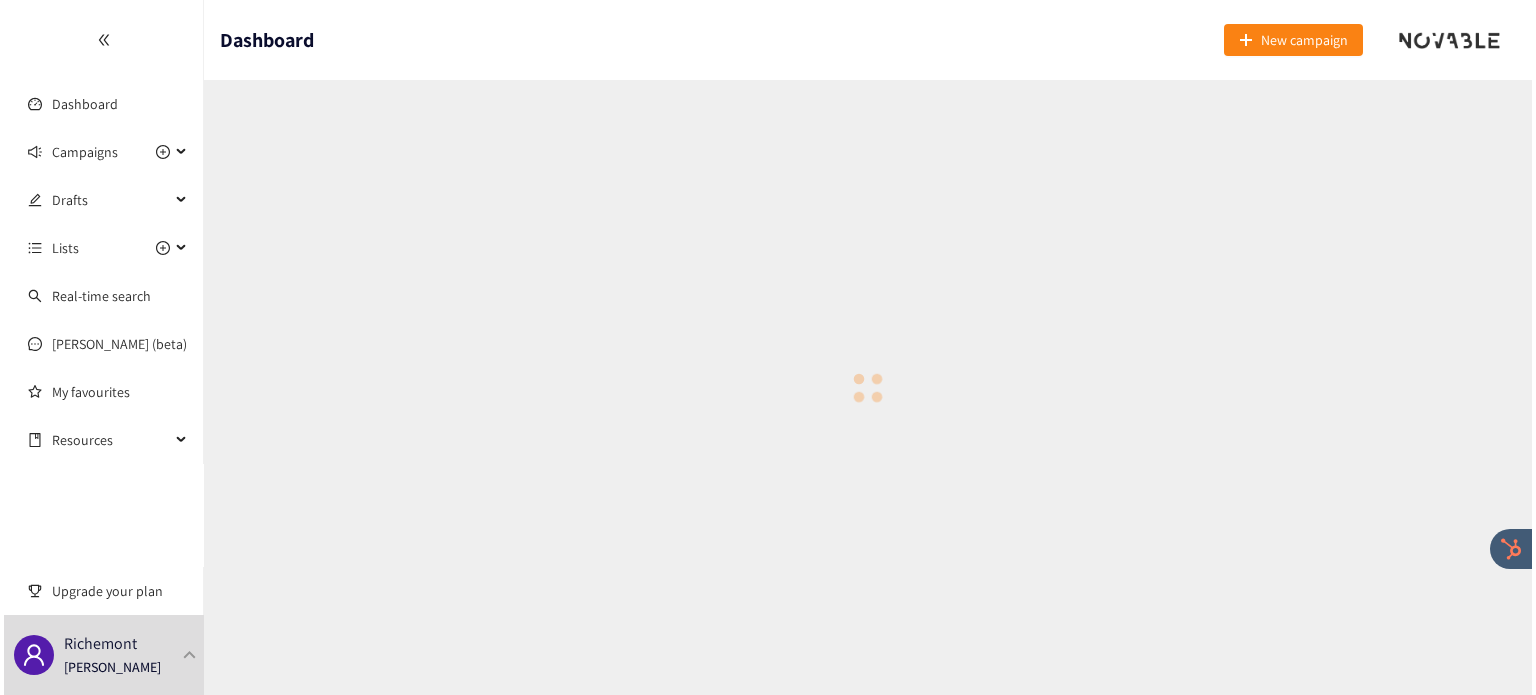 scroll, scrollTop: 0, scrollLeft: 0, axis: both 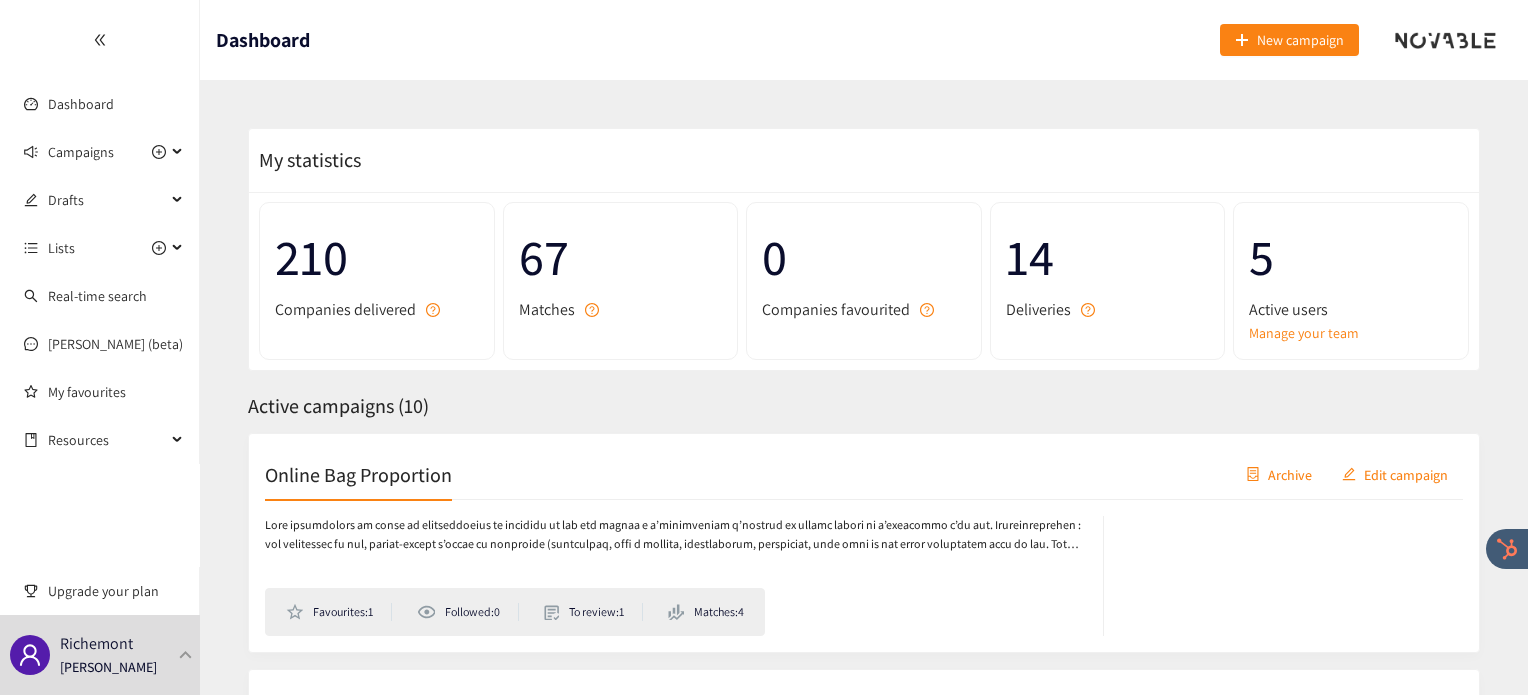 drag, startPoint x: 355, startPoint y: 467, endPoint x: 292, endPoint y: 473, distance: 63.28507 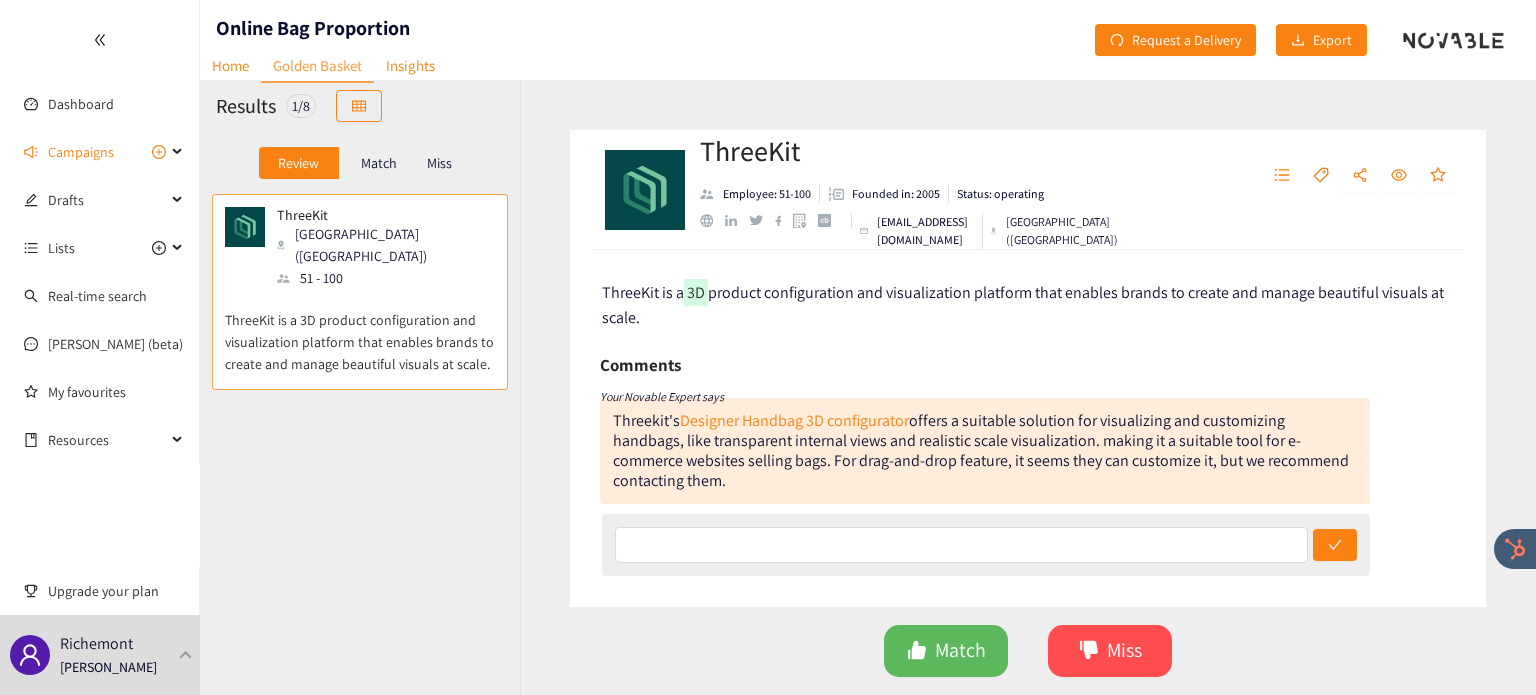 click on "Match" at bounding box center (379, 163) 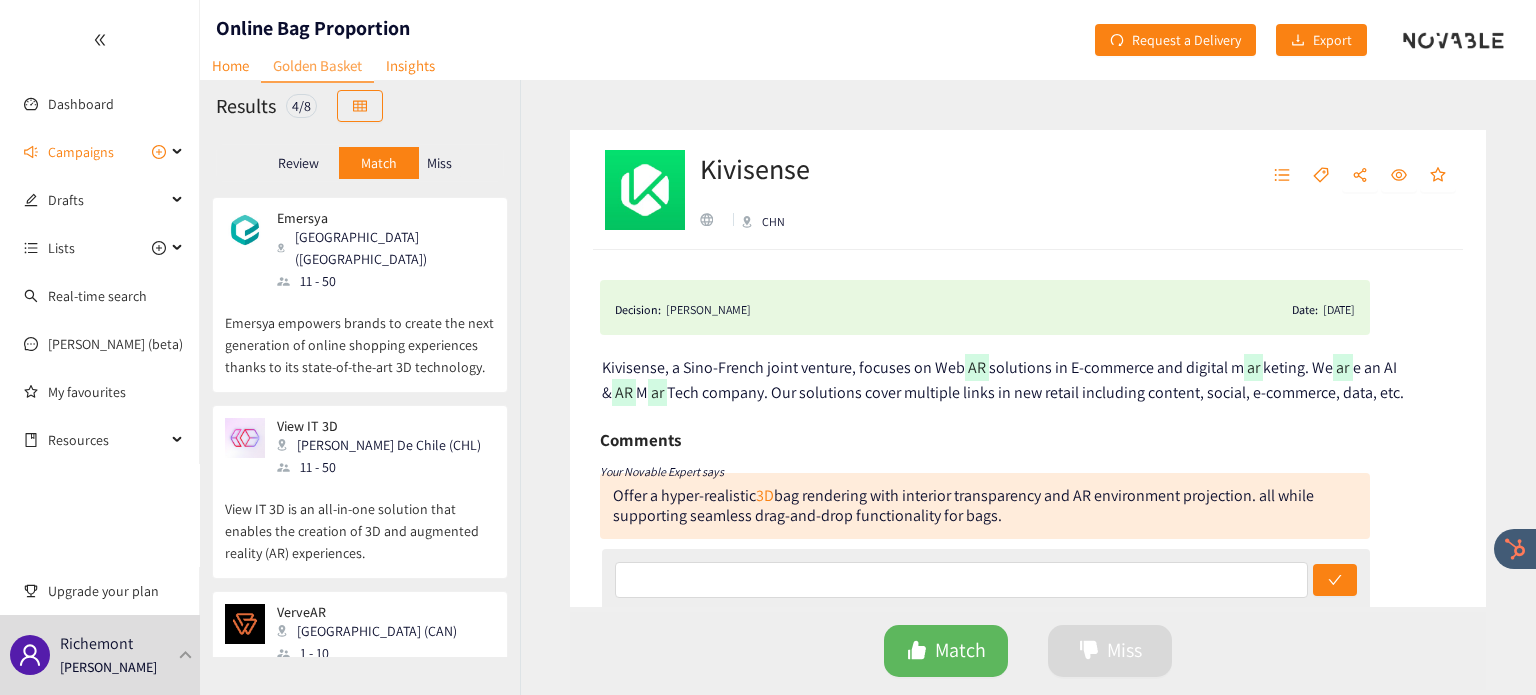 scroll, scrollTop: 168, scrollLeft: 0, axis: vertical 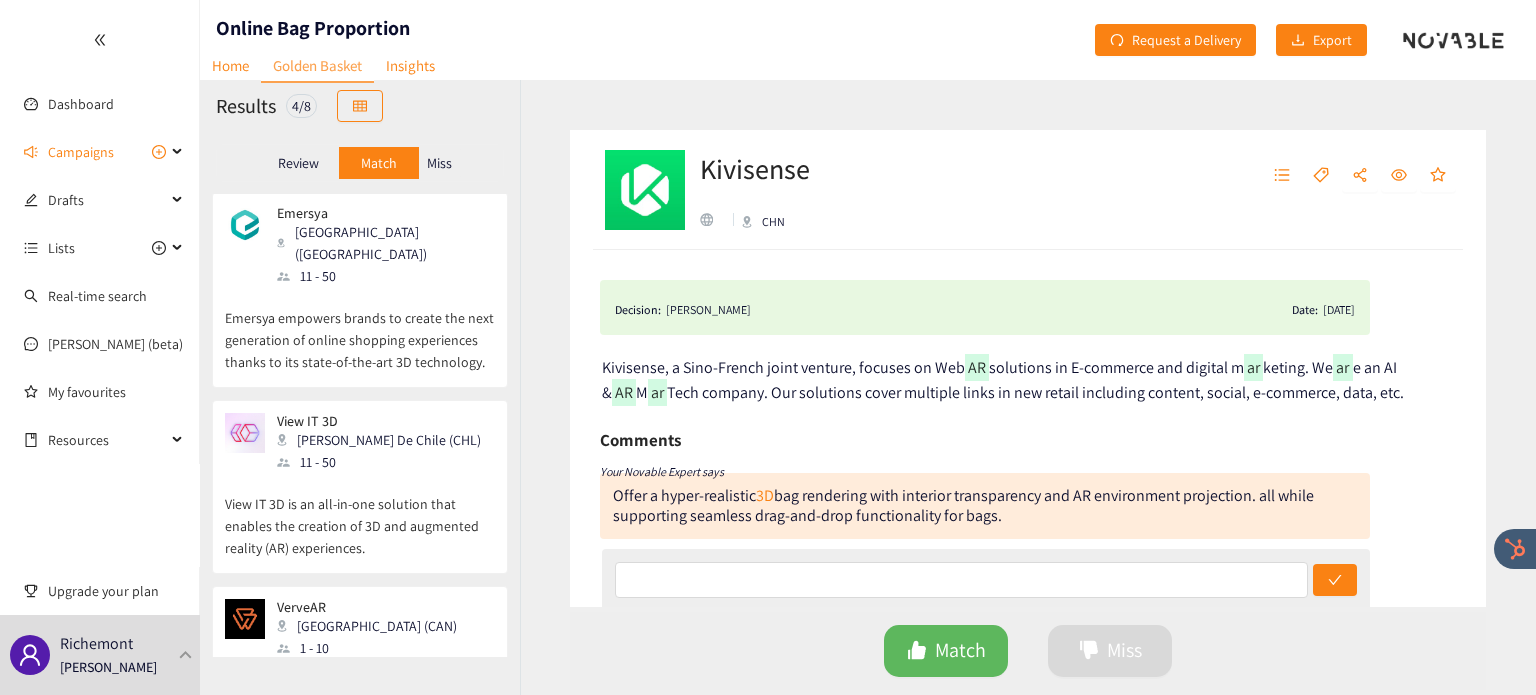 click on "View IT 3D is an all-in-one solution that enables the creation of 3D and augmented reality (AR) experiences." at bounding box center [360, 516] 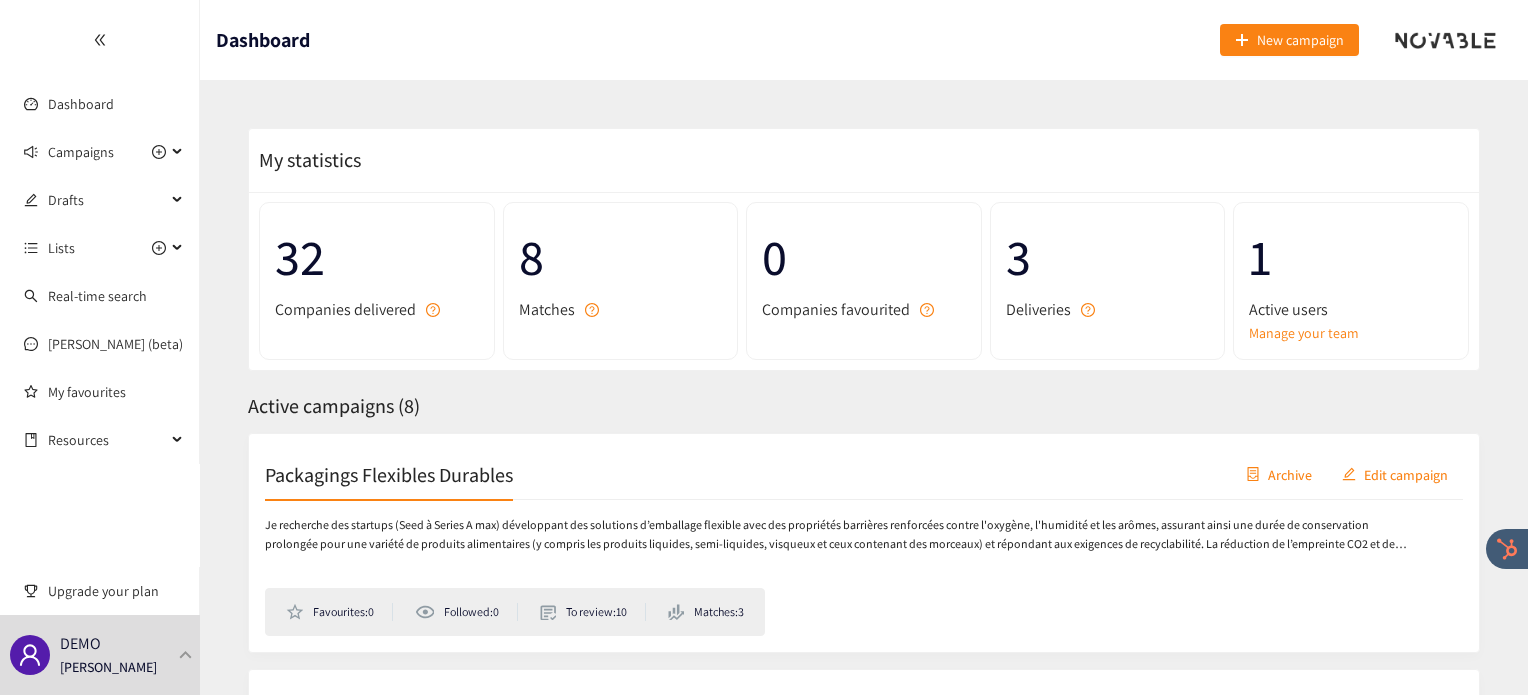 scroll, scrollTop: 0, scrollLeft: 0, axis: both 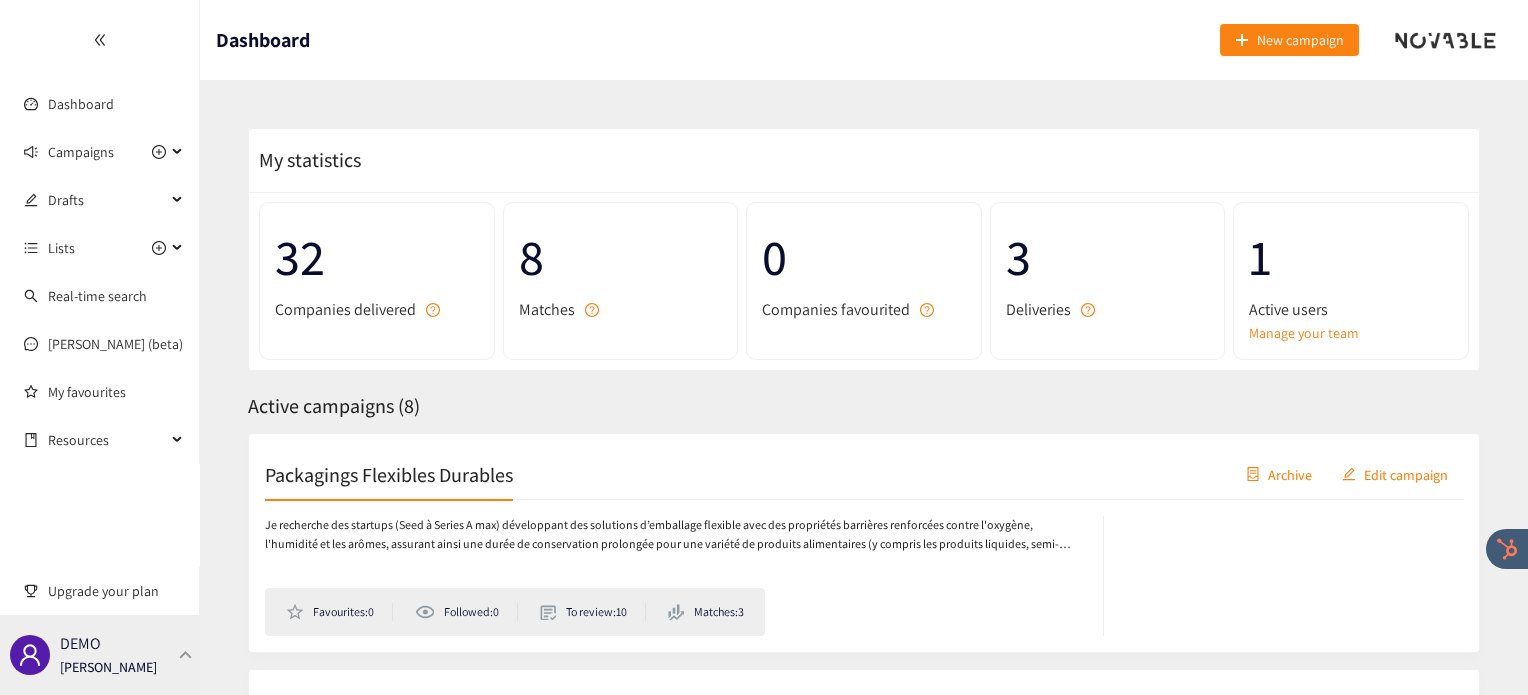 click at bounding box center (186, 654) 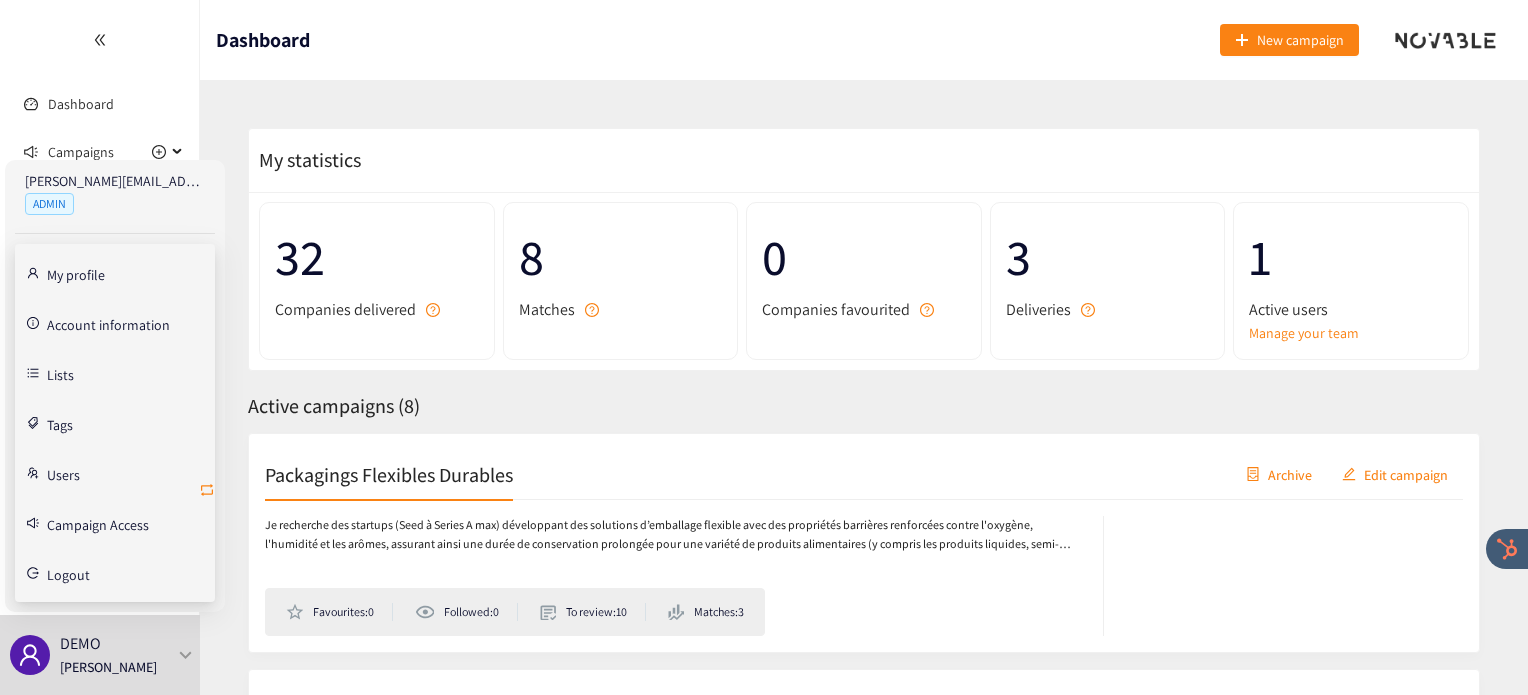 click 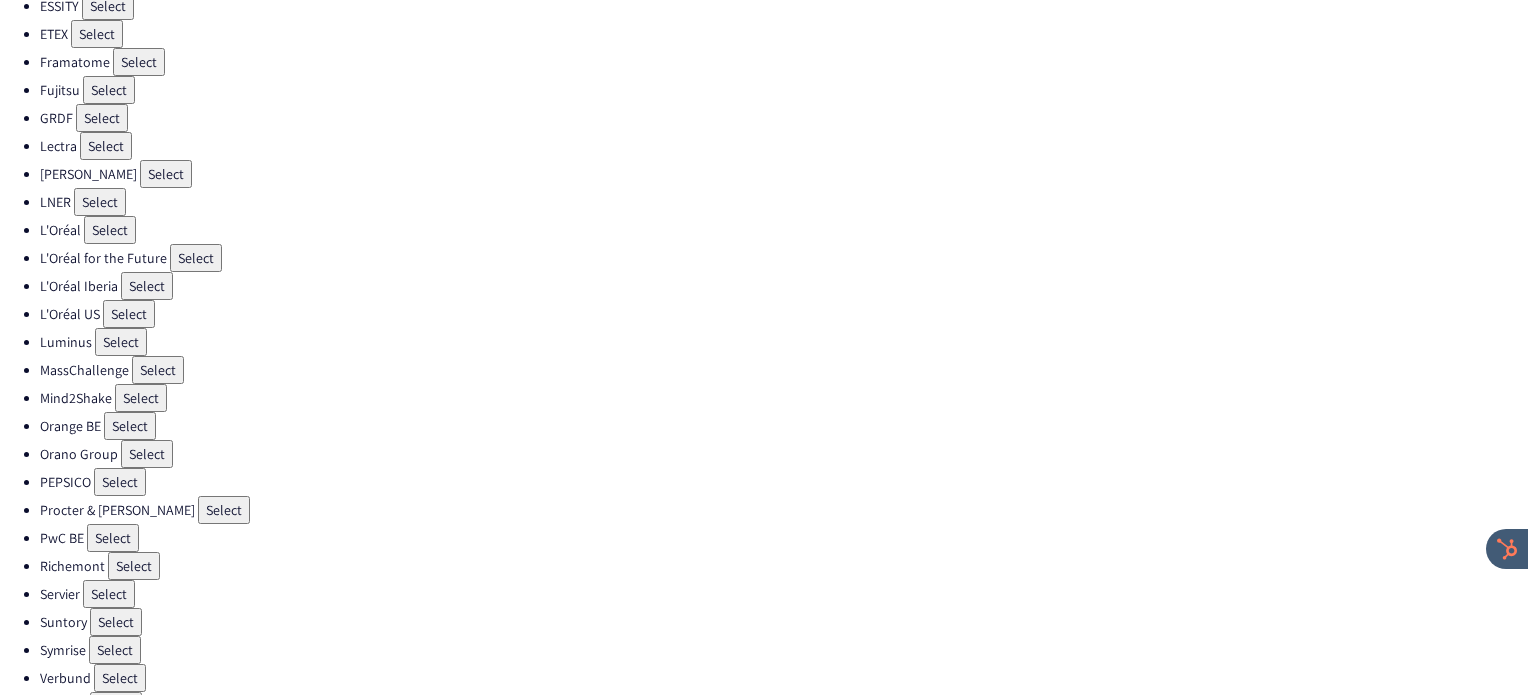 scroll, scrollTop: 538, scrollLeft: 0, axis: vertical 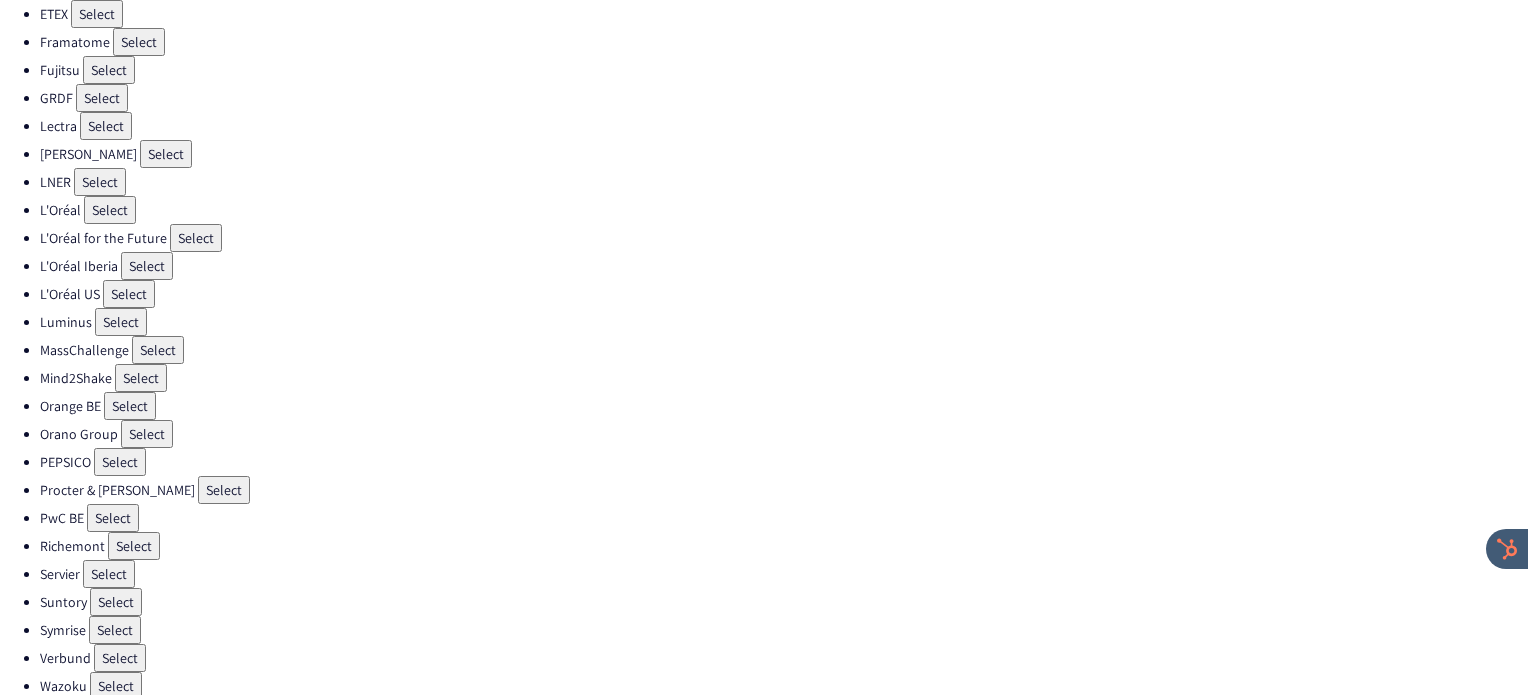 click on "Select" at bounding box center (120, 462) 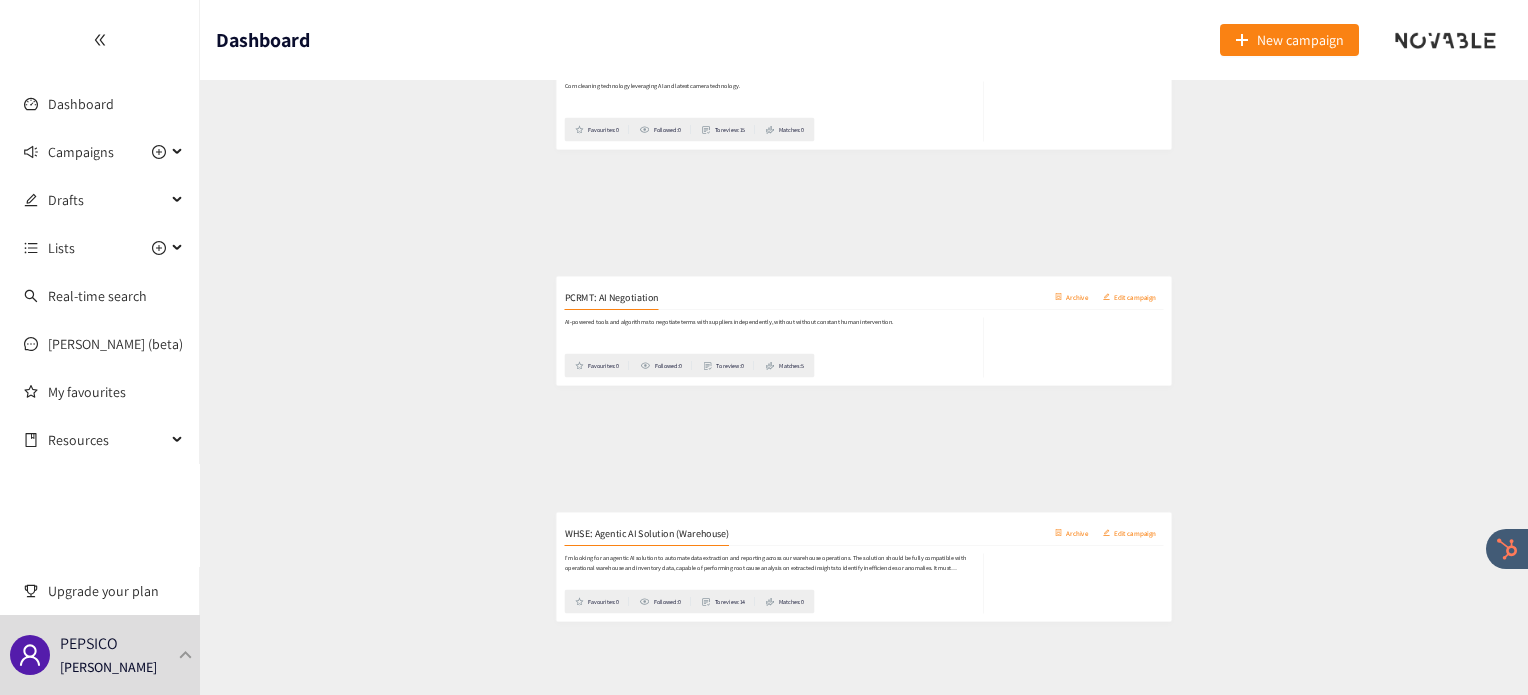 scroll, scrollTop: 1408, scrollLeft: 0, axis: vertical 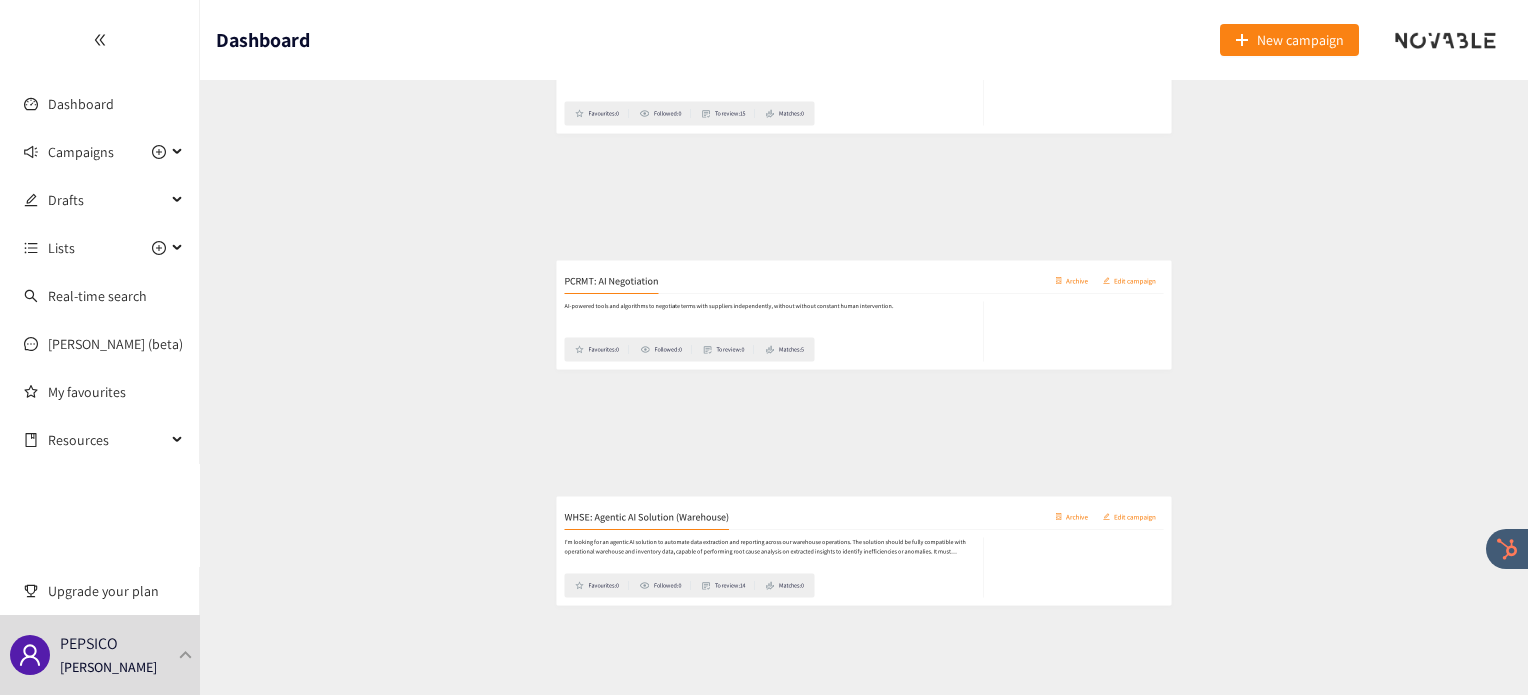 click on "PCRMT:  AI Negotiation" at bounding box center (359, 246) 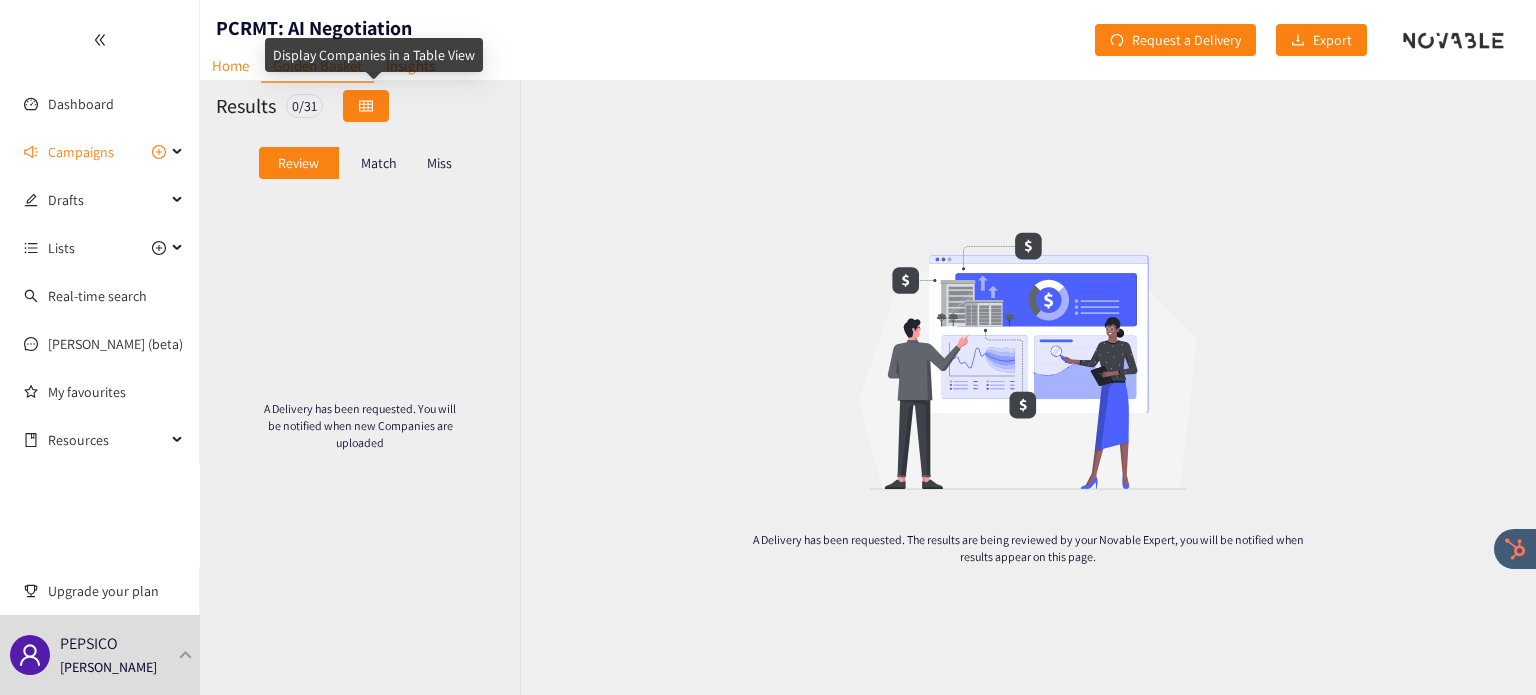 click at bounding box center [366, 106] 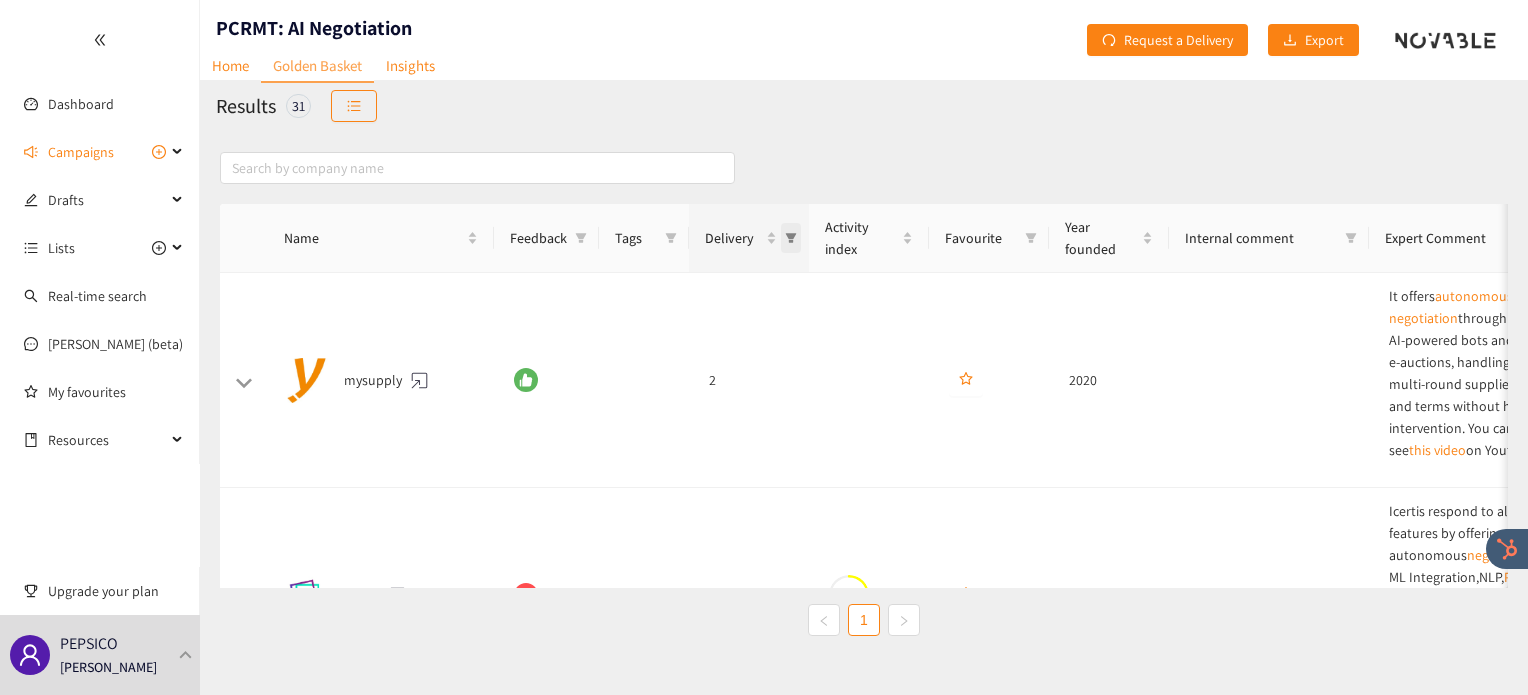click at bounding box center (791, 238) 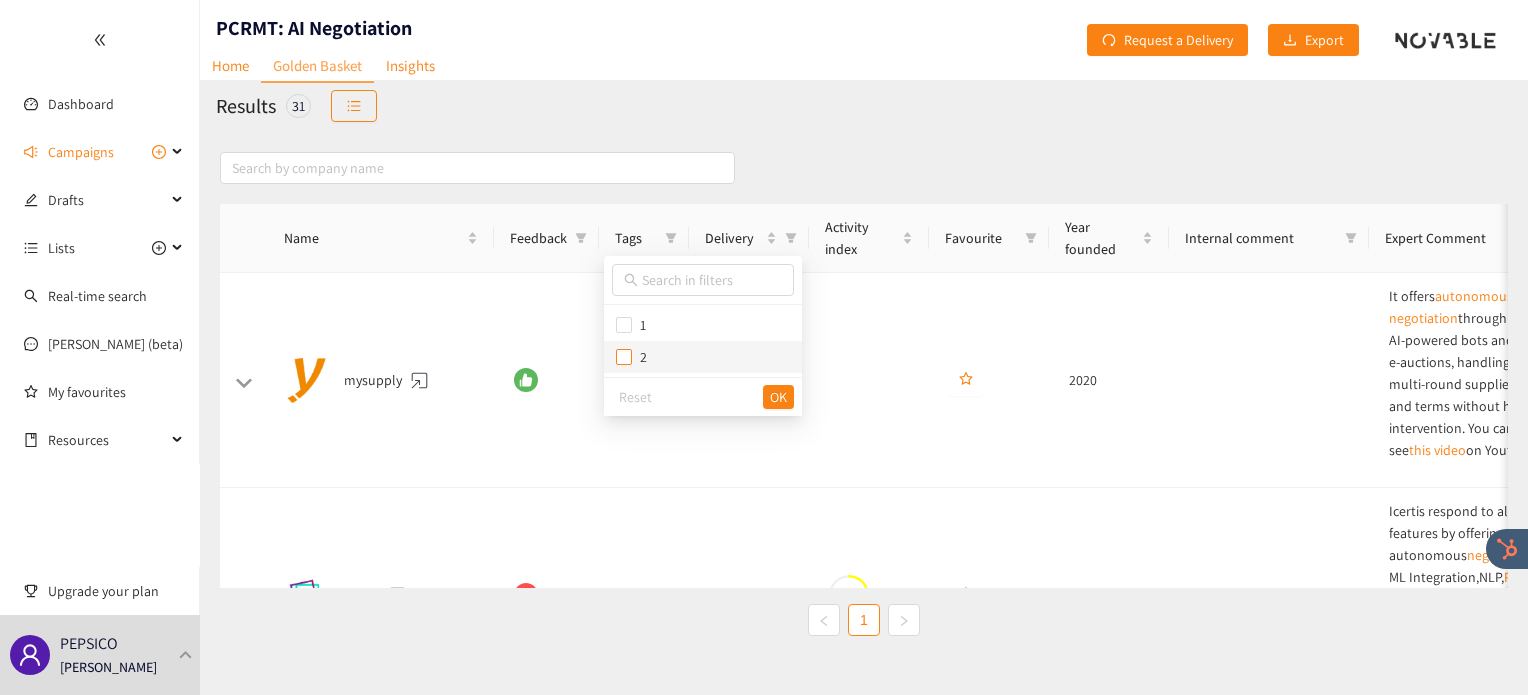 click at bounding box center (624, 357) 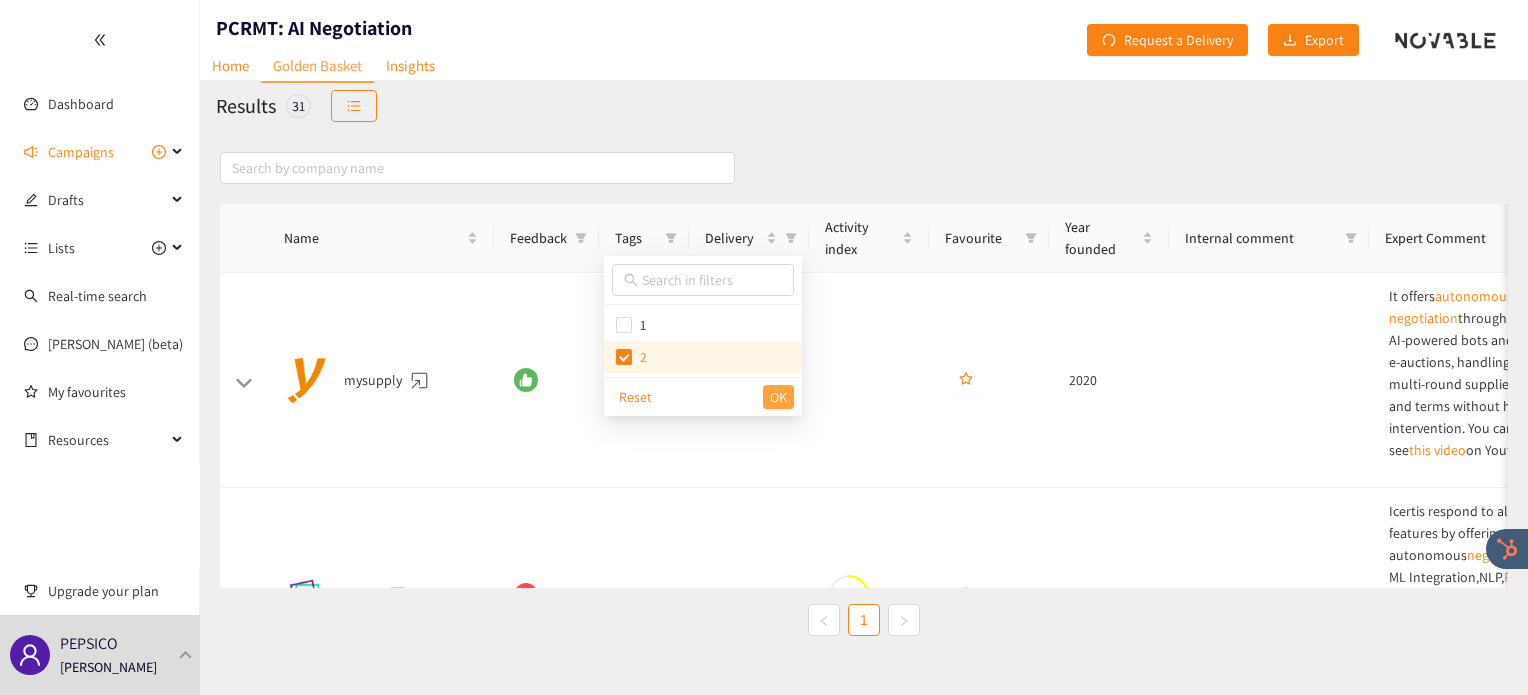 click on "OK" at bounding box center (778, 397) 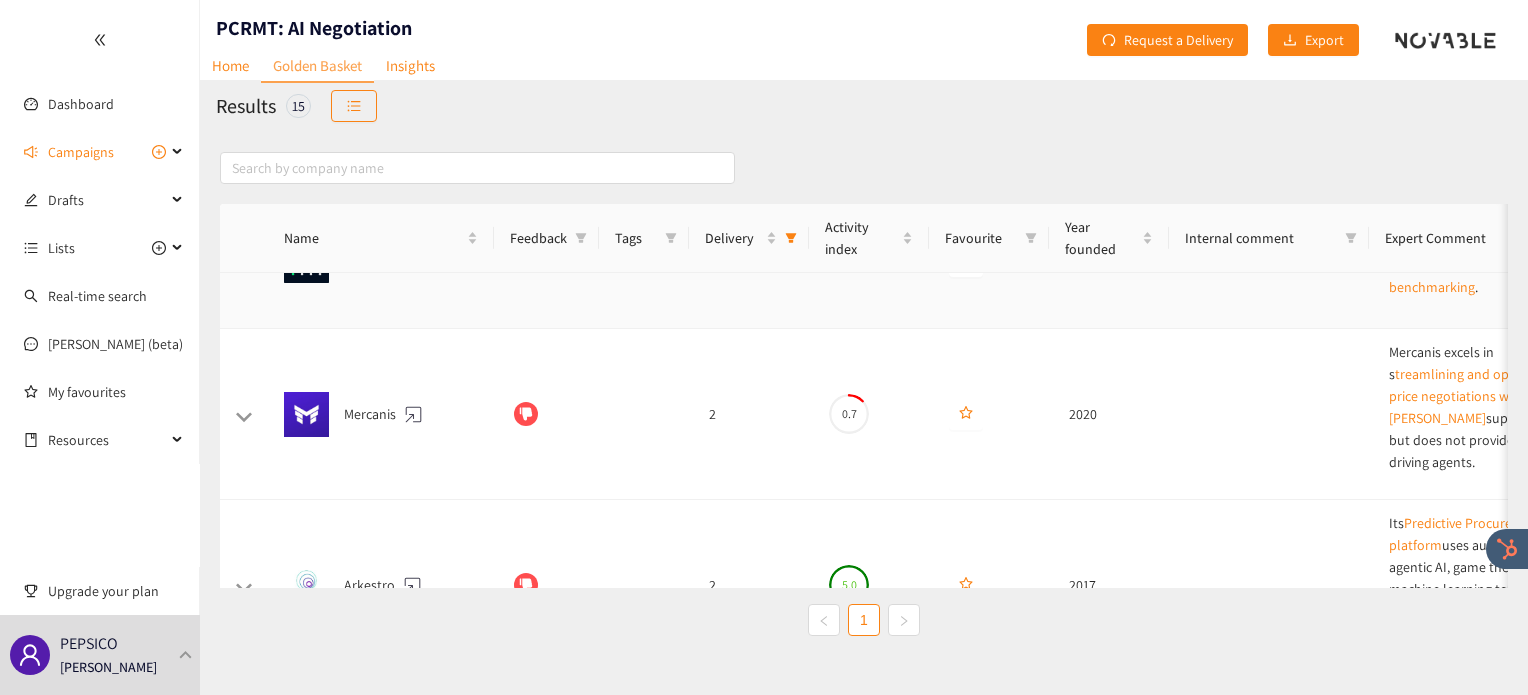 scroll, scrollTop: 295, scrollLeft: 0, axis: vertical 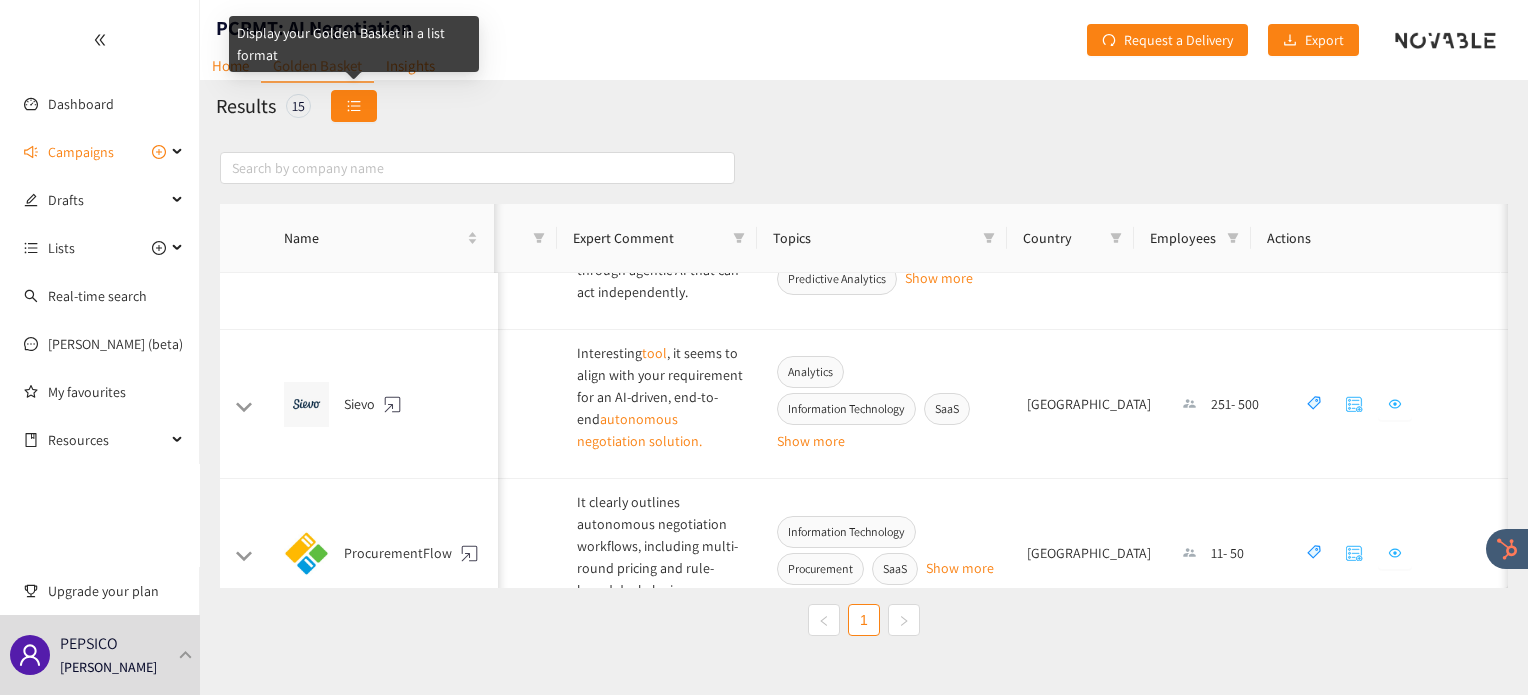 click at bounding box center [354, 106] 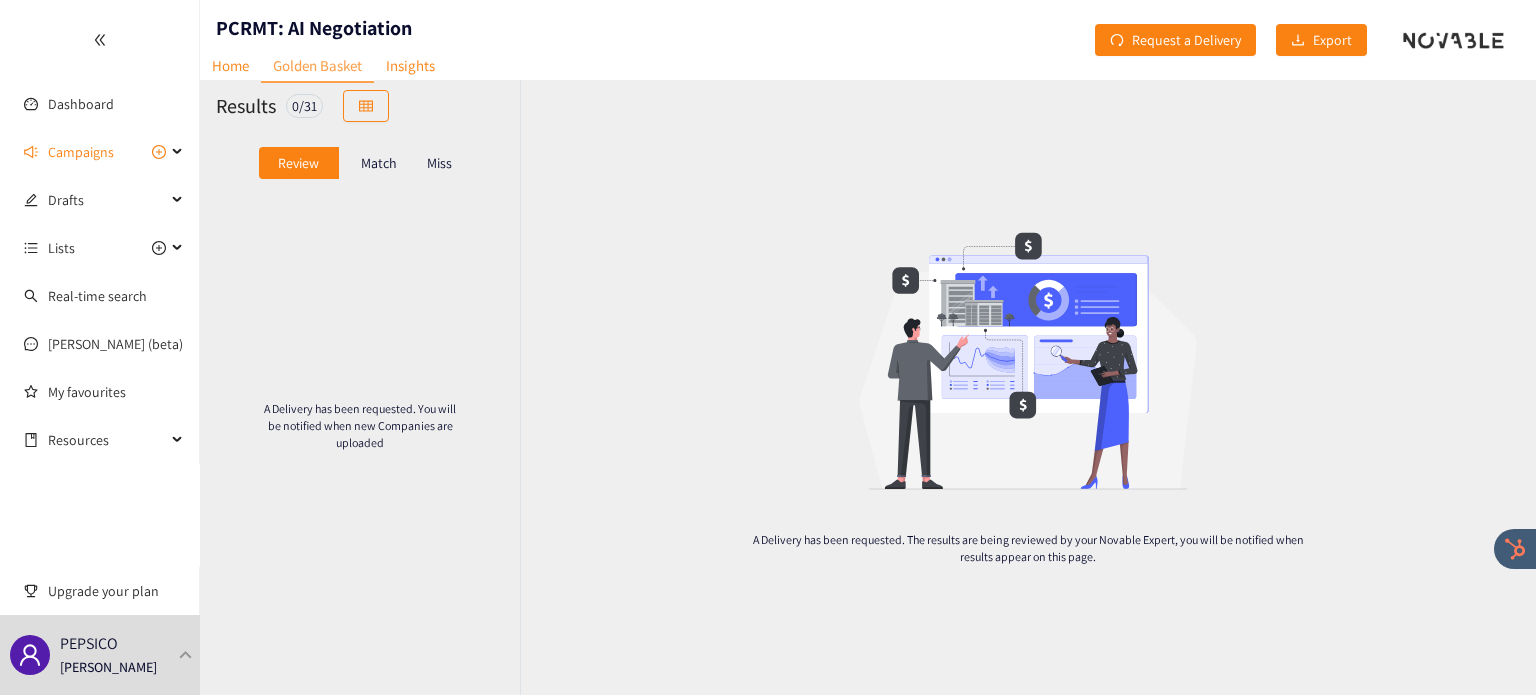 click on "Miss" at bounding box center (439, 163) 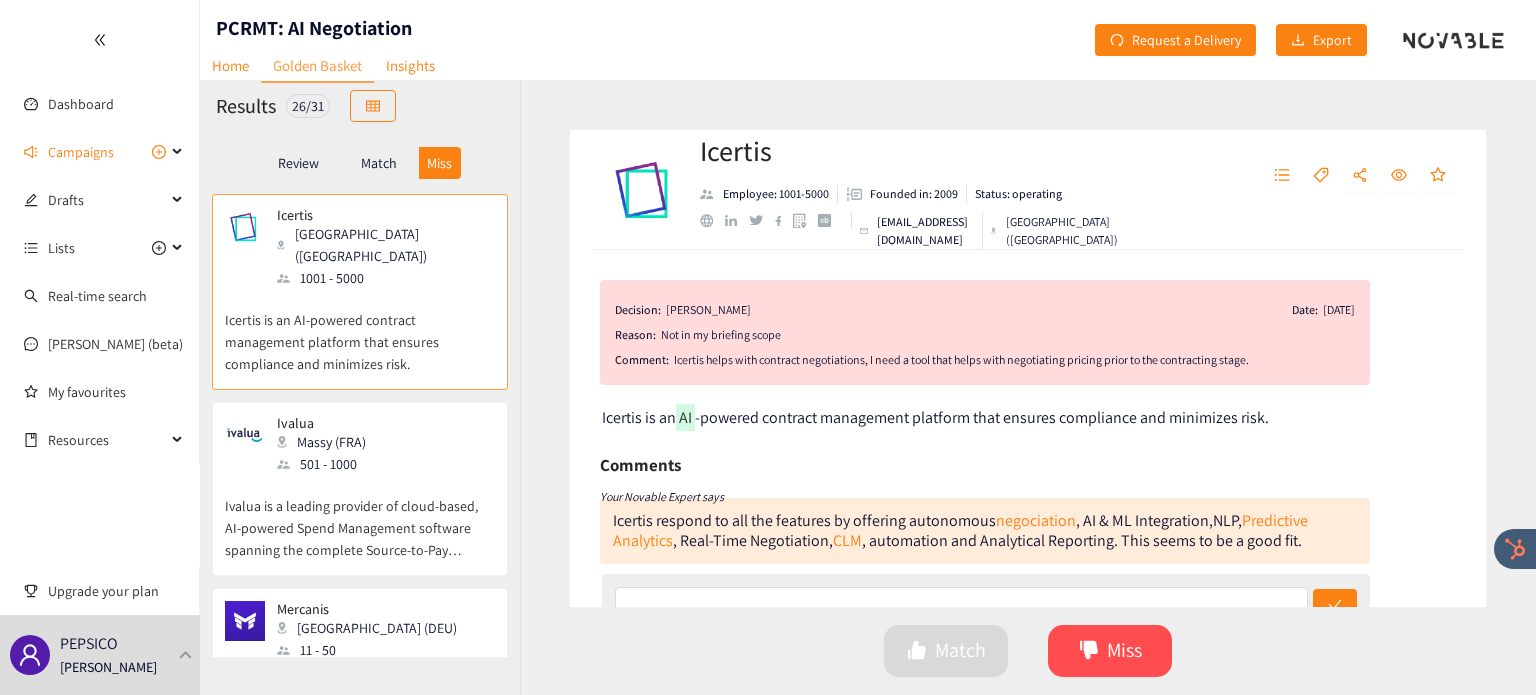 click on "Ivalua is a leading provider of cloud-based, AI-powered Spend Management software spanning the complete Source-to-Pay process" at bounding box center [360, 518] 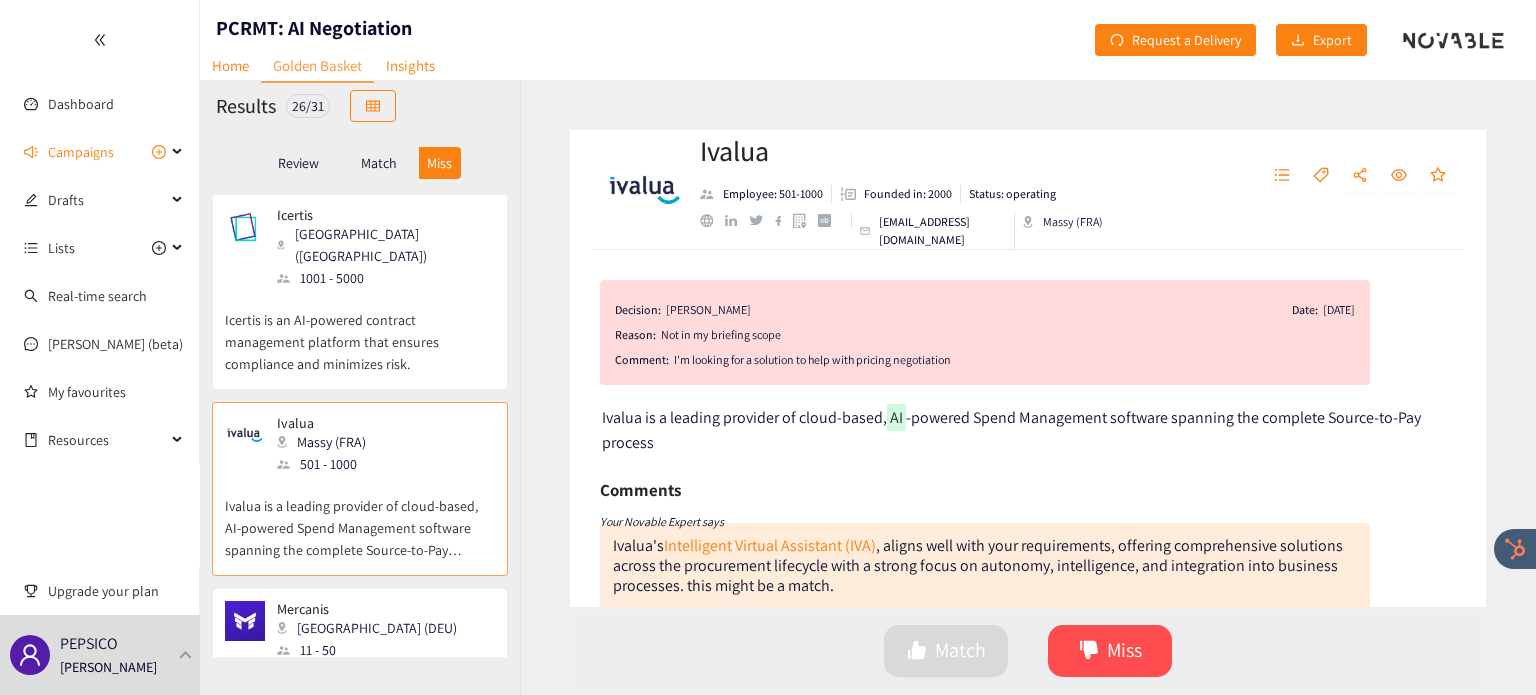 click on "Mercanis   Berlin (DEU)     11 - 50" at bounding box center (360, 631) 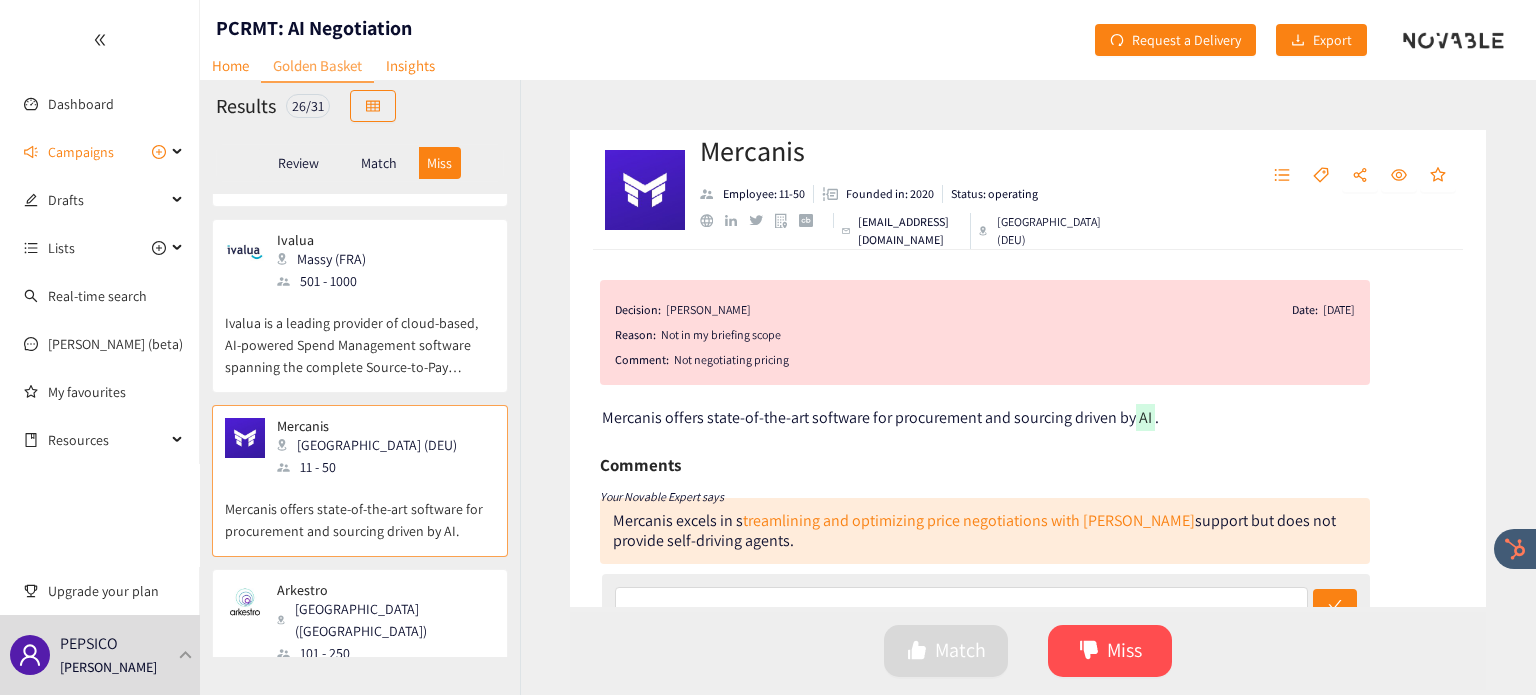scroll, scrollTop: 186, scrollLeft: 0, axis: vertical 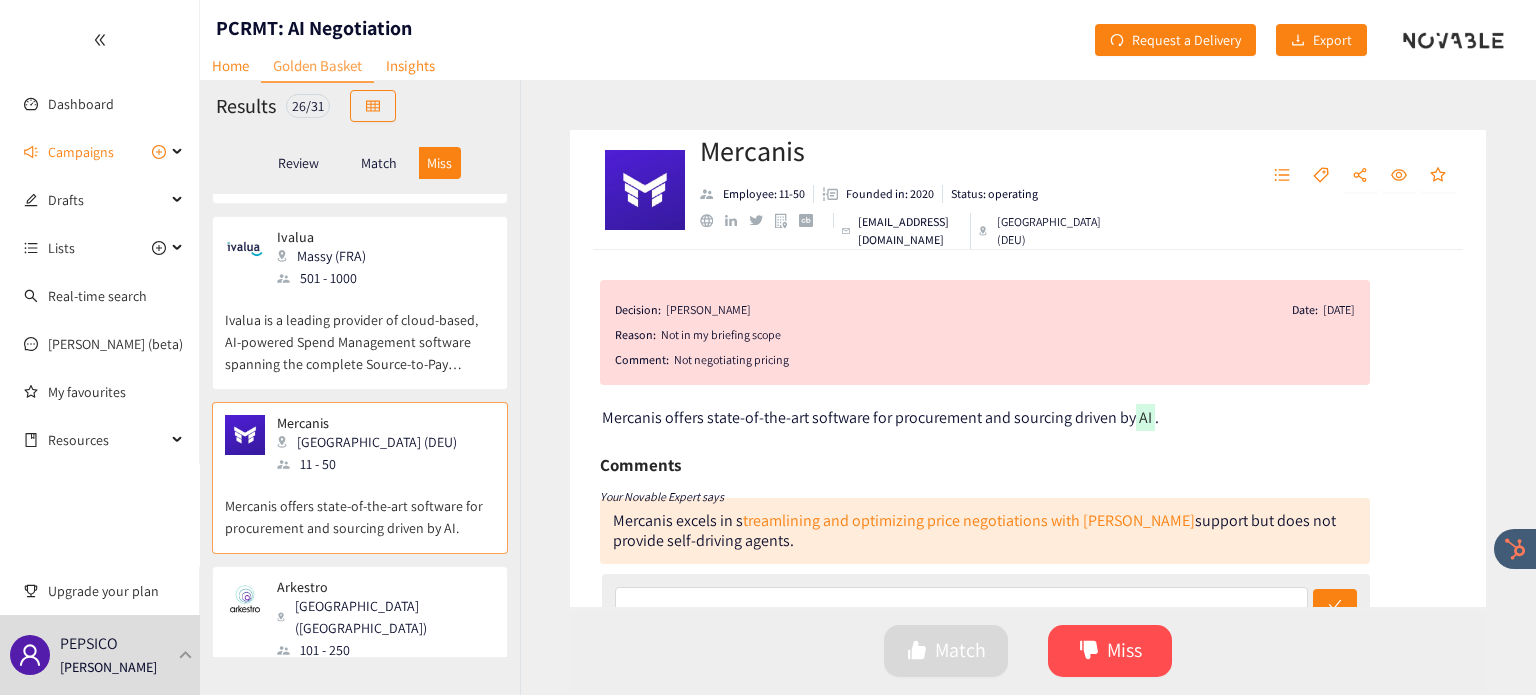 click on "101 - 250" at bounding box center [385, 650] 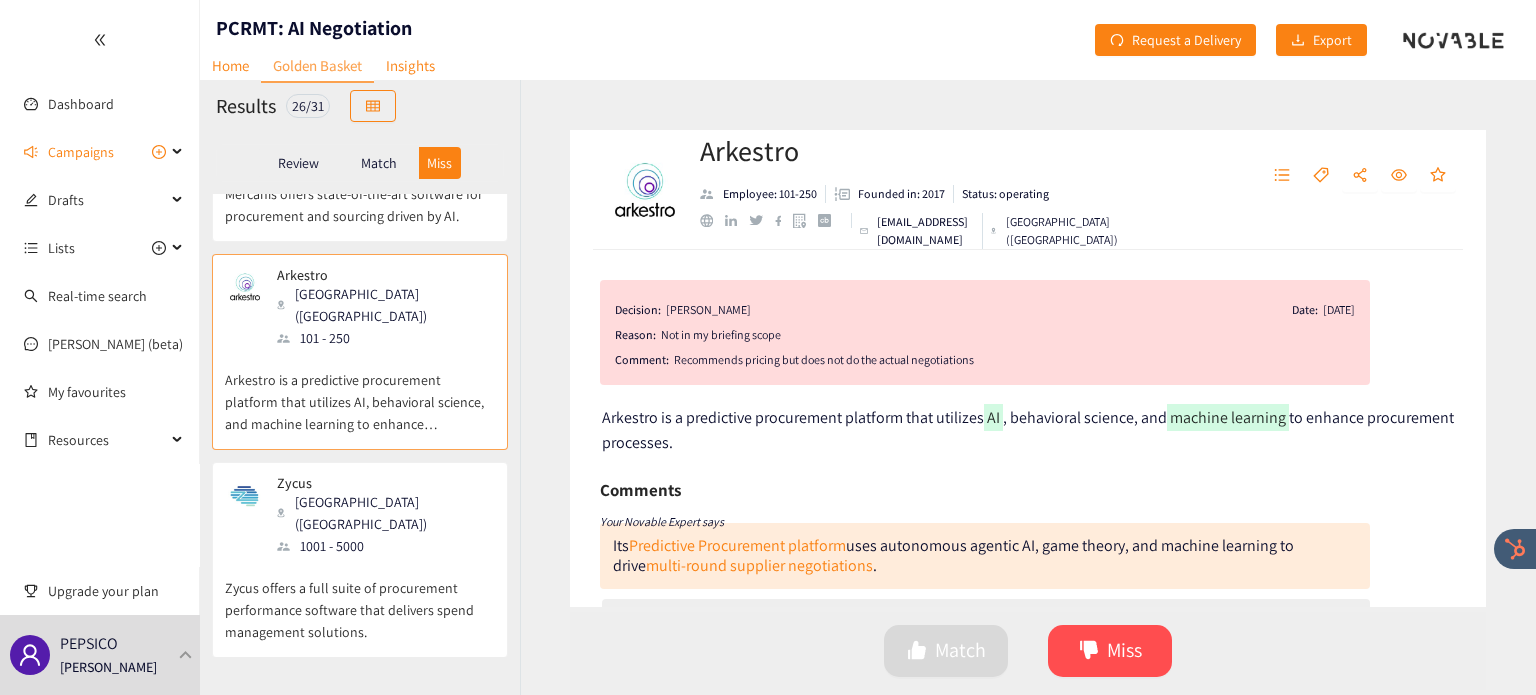 scroll, scrollTop: 499, scrollLeft: 0, axis: vertical 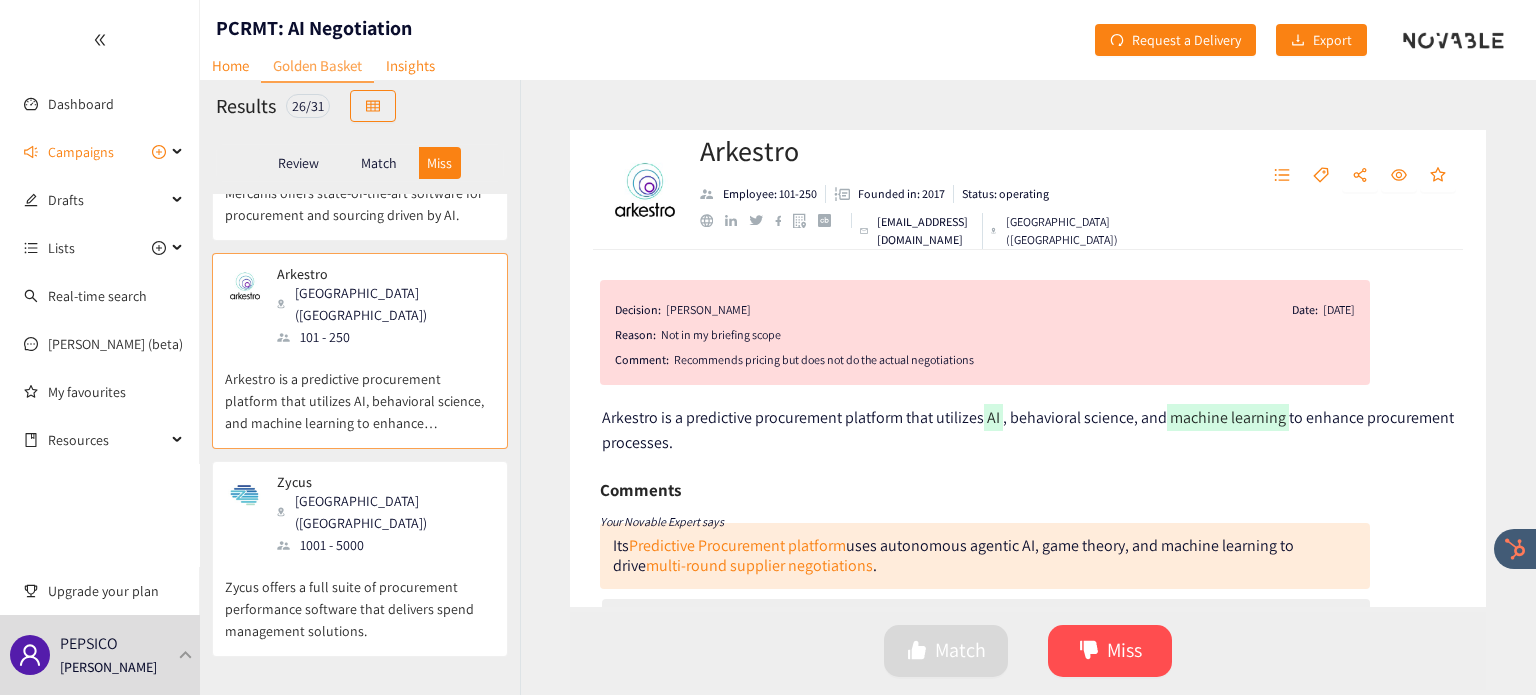 click on "Zycus offers a full suite of procurement performance software that delivers spend management solutions." at bounding box center (360, 599) 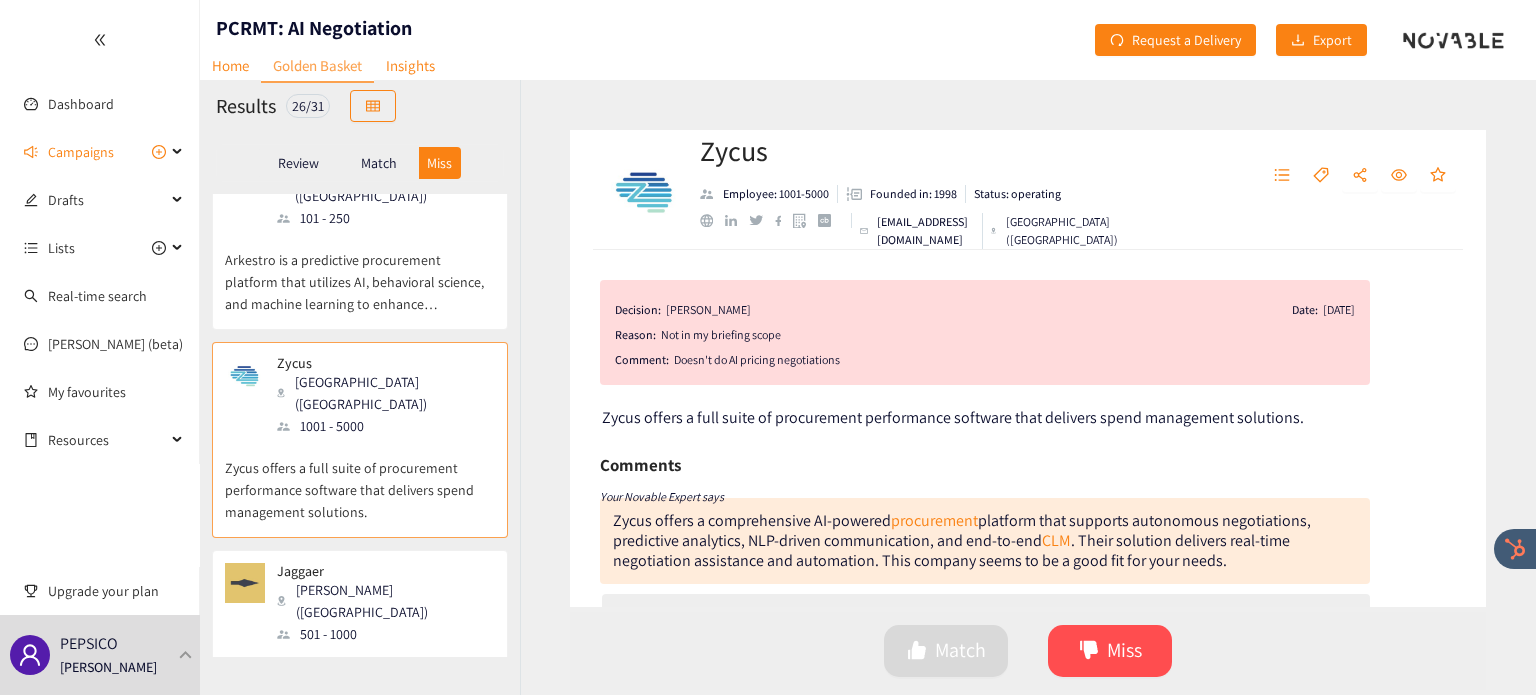 scroll, scrollTop: 619, scrollLeft: 0, axis: vertical 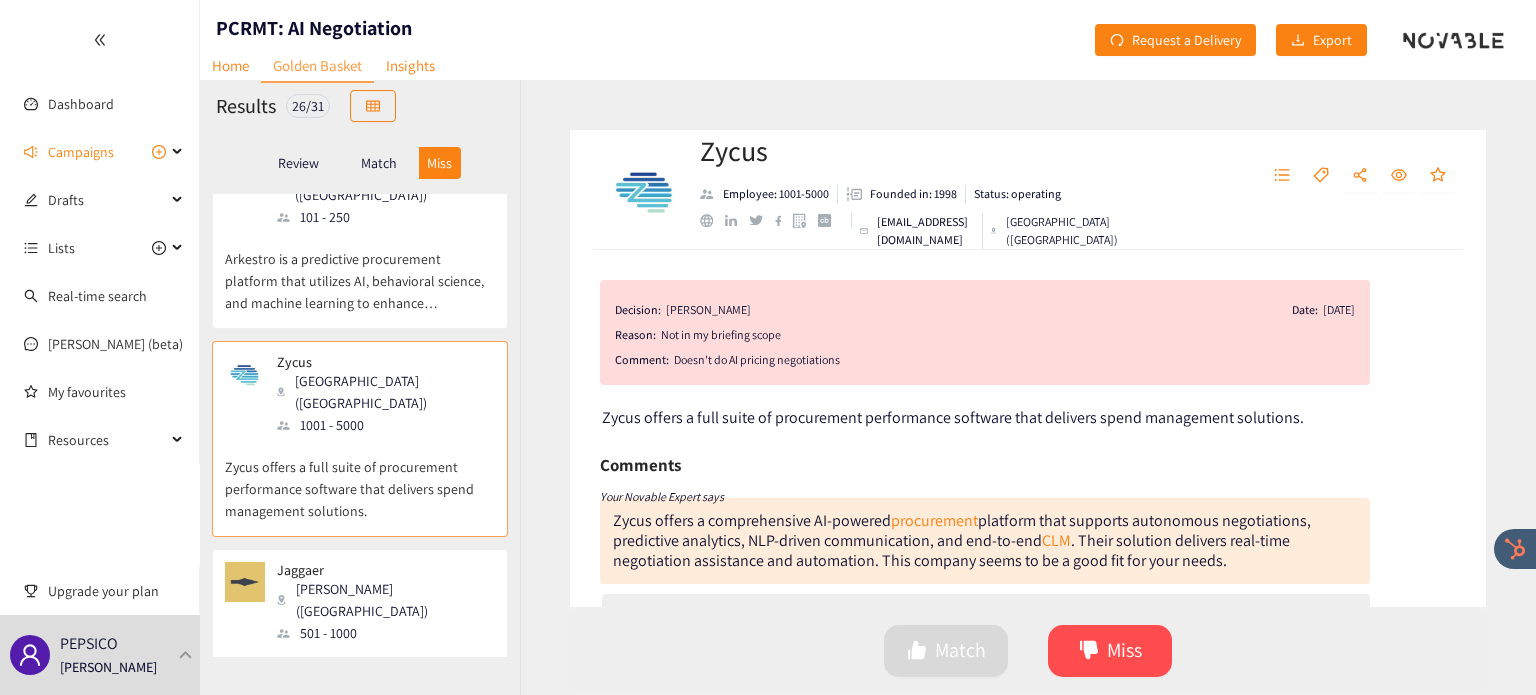 click on "Jaggaer is SaaS that manages spending, suppliers, contracts, sourcing, shopping, inventory and accounts payable of businesses." at bounding box center (360, 687) 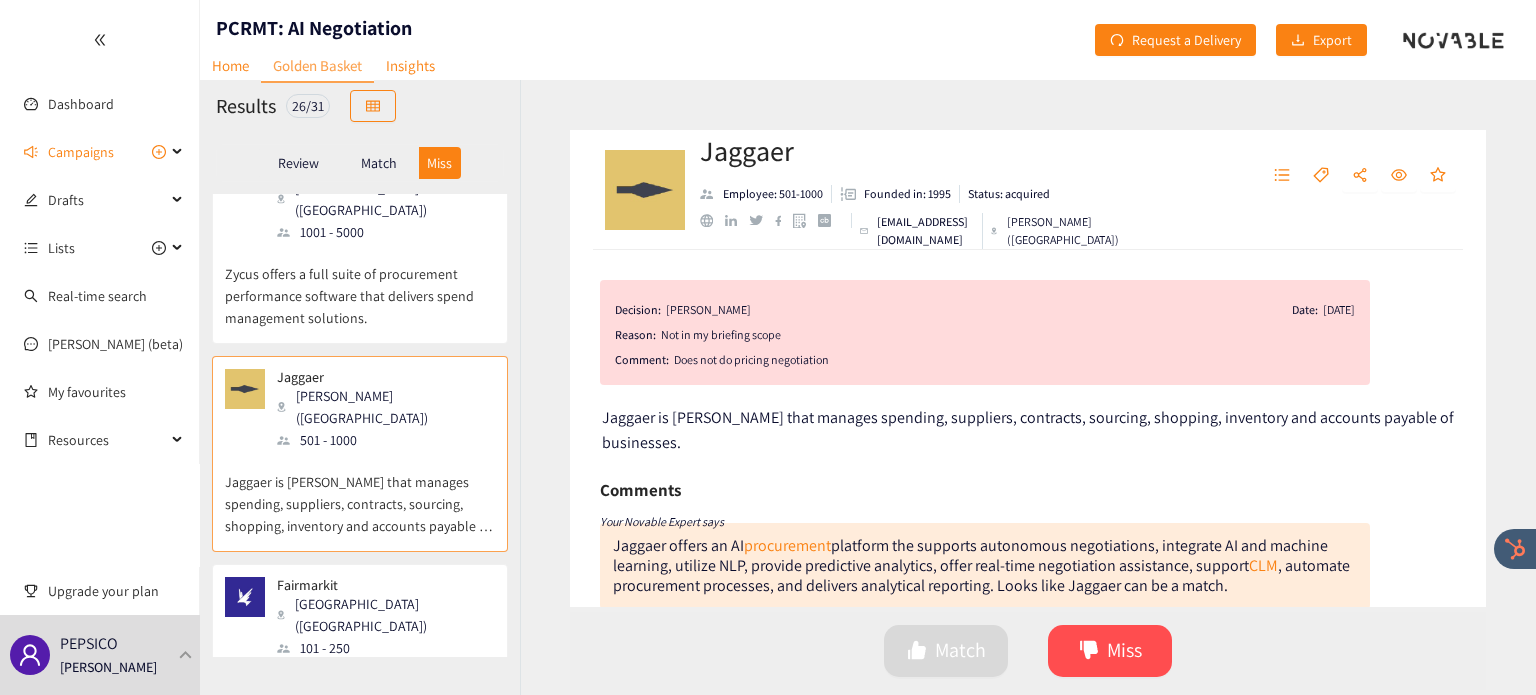 click on "Fairmarkit is an automated sourcing platform that gives procurement teams what they need to be more efficient with every purchase." at bounding box center (360, 702) 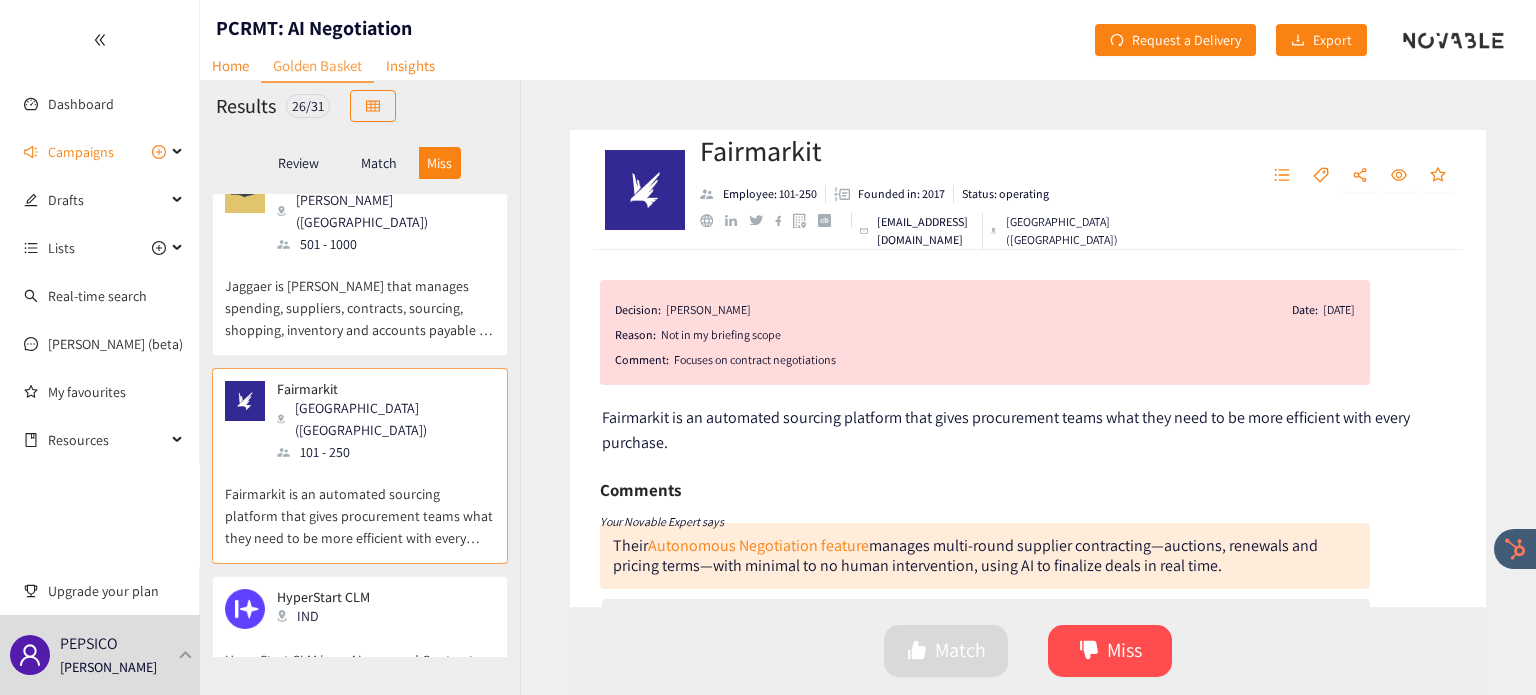 scroll, scrollTop: 1010, scrollLeft: 0, axis: vertical 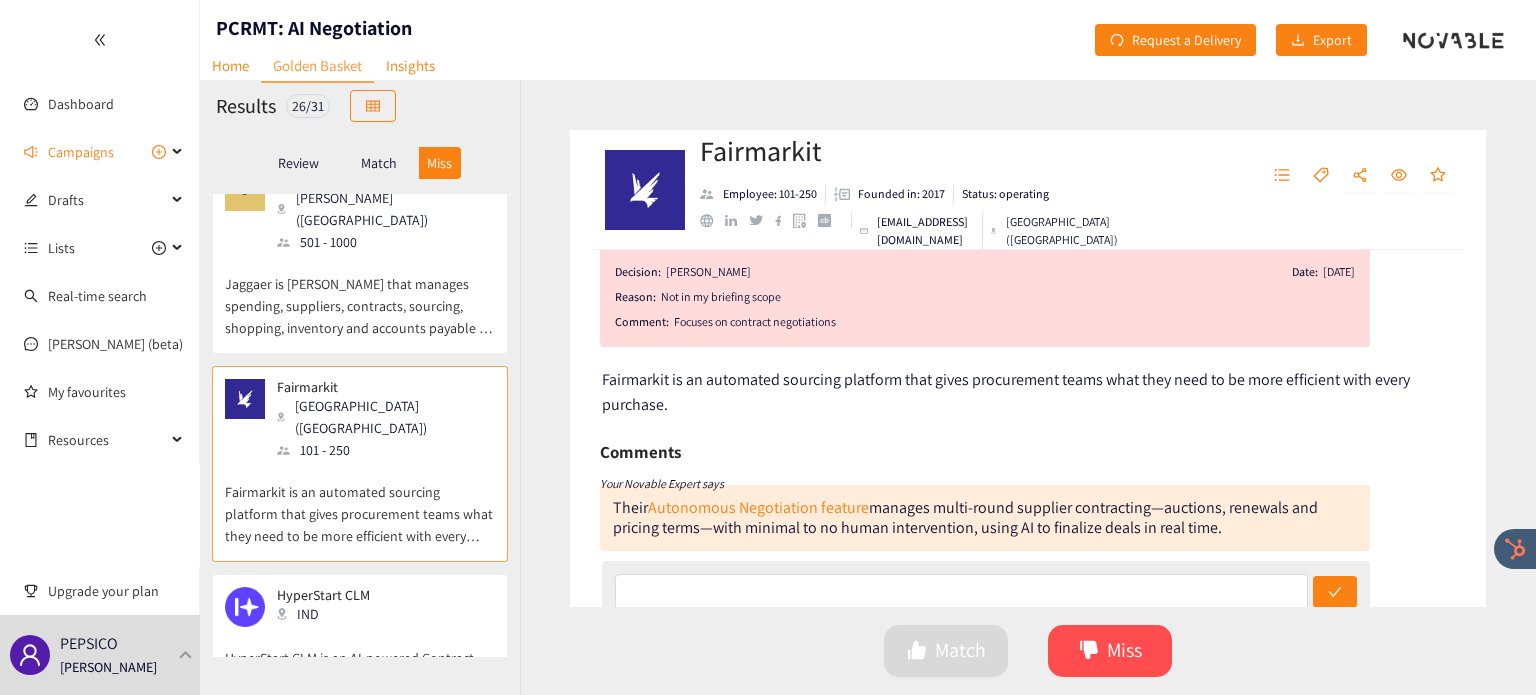 click on "HyperStart CLM is an AI-powered Contract Lifecycle Management platform, a B2B SaaS company. Designed to streamline the entire contract process—from drafting and negotiation to approval and compliance—HyperStart leverages advanced AI capabilities to automate tasks such as redlining, metadata extraction, and obligation tracking, achieving up to 99% accuracy." at bounding box center (360, 670) 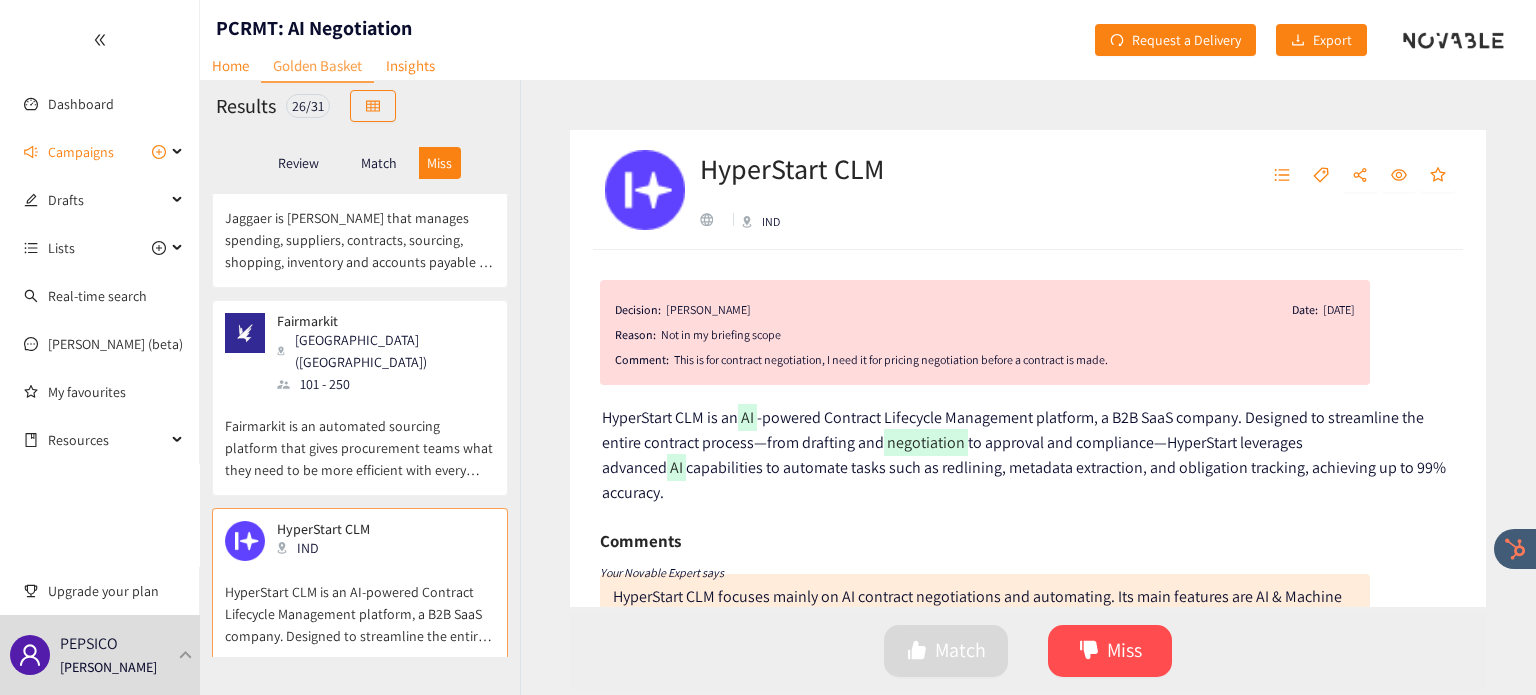 scroll, scrollTop: 1115, scrollLeft: 0, axis: vertical 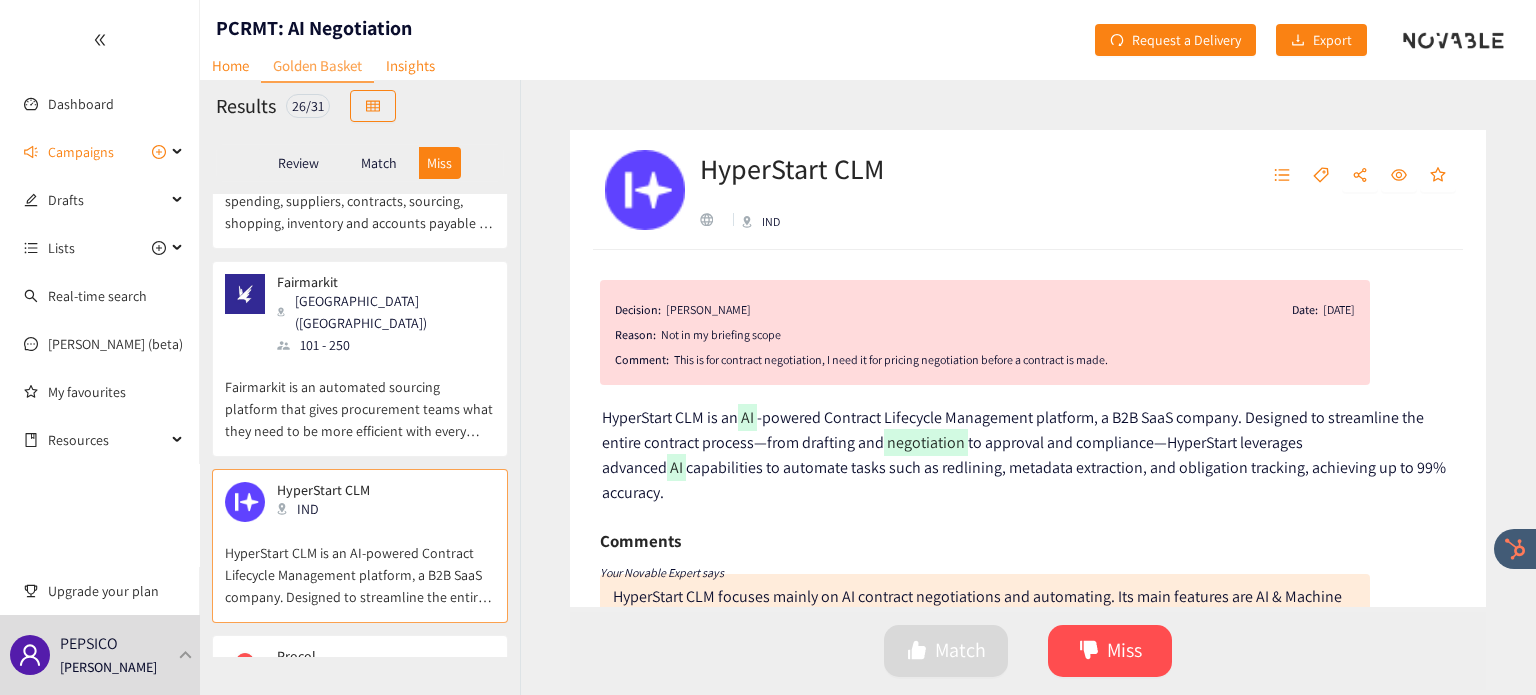 click on "101 - 250" at bounding box center (385, 697) 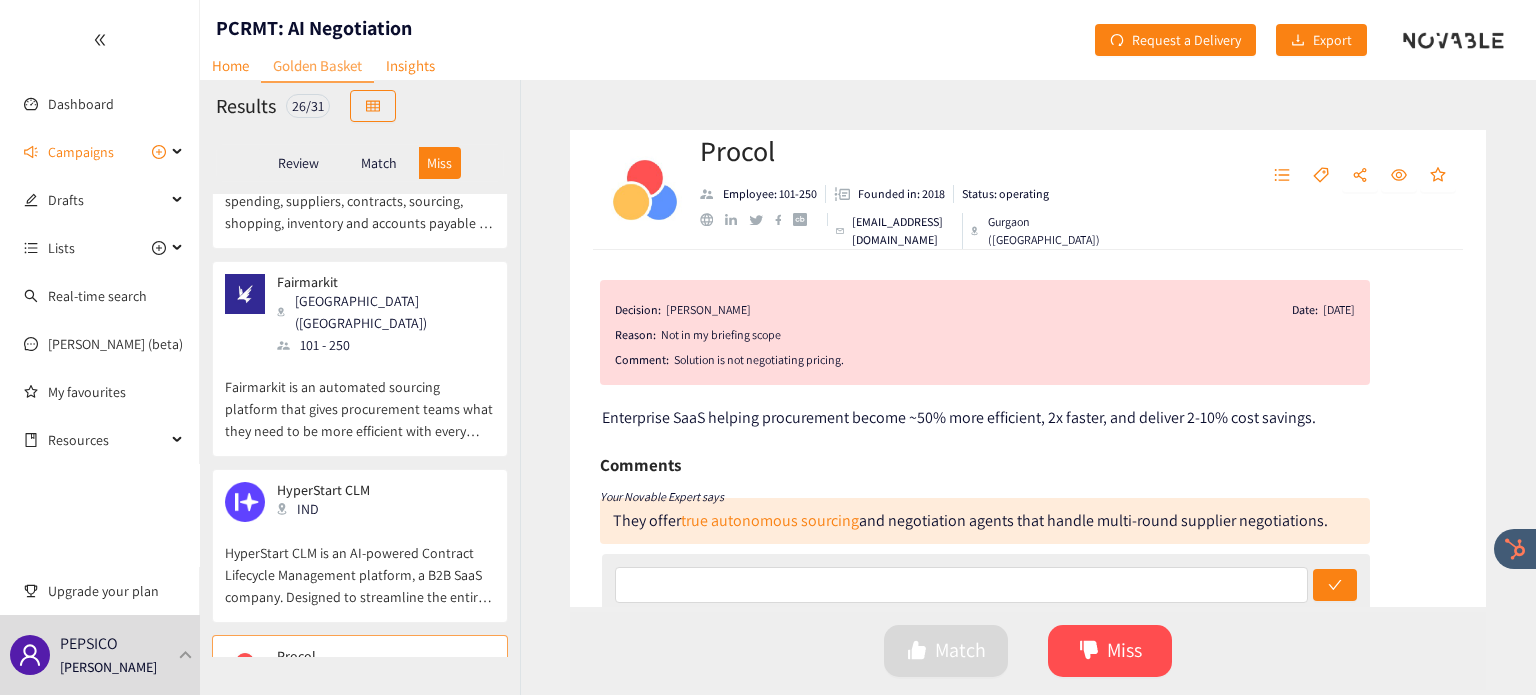 click on "HyperStart CLM   IND" at bounding box center (317, 502) 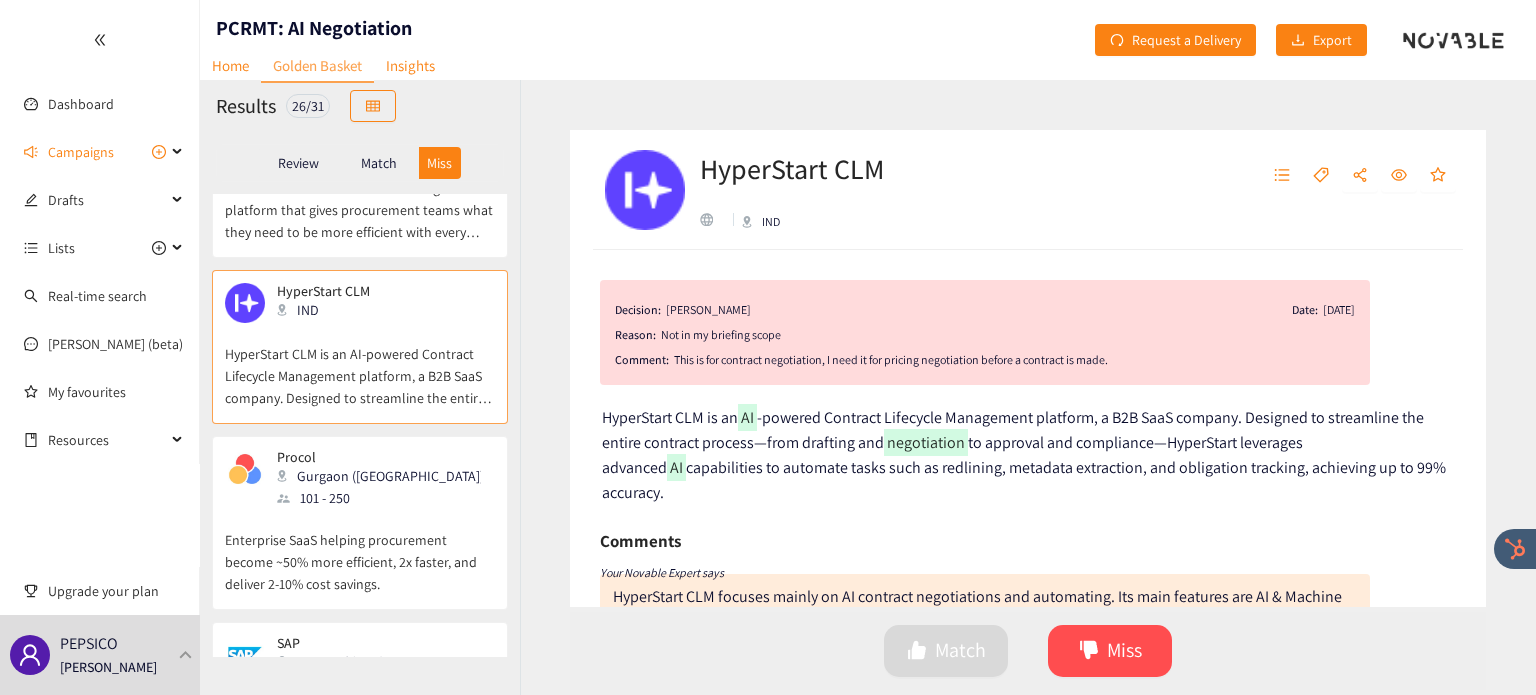 scroll, scrollTop: 1315, scrollLeft: 0, axis: vertical 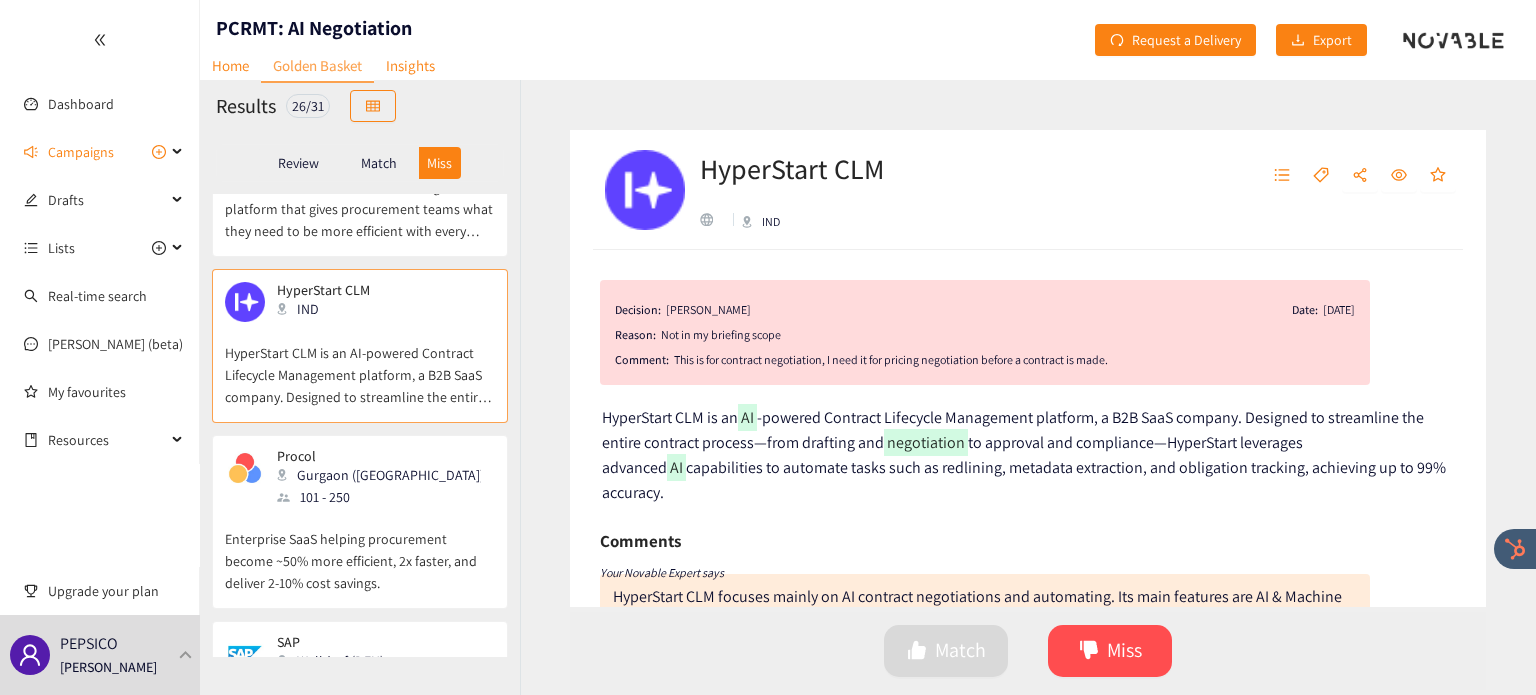 click on "Enterprise SaaS helping procurement become ~50% more efficient, 2x faster, and deliver 2-10% cost savings." at bounding box center [360, 551] 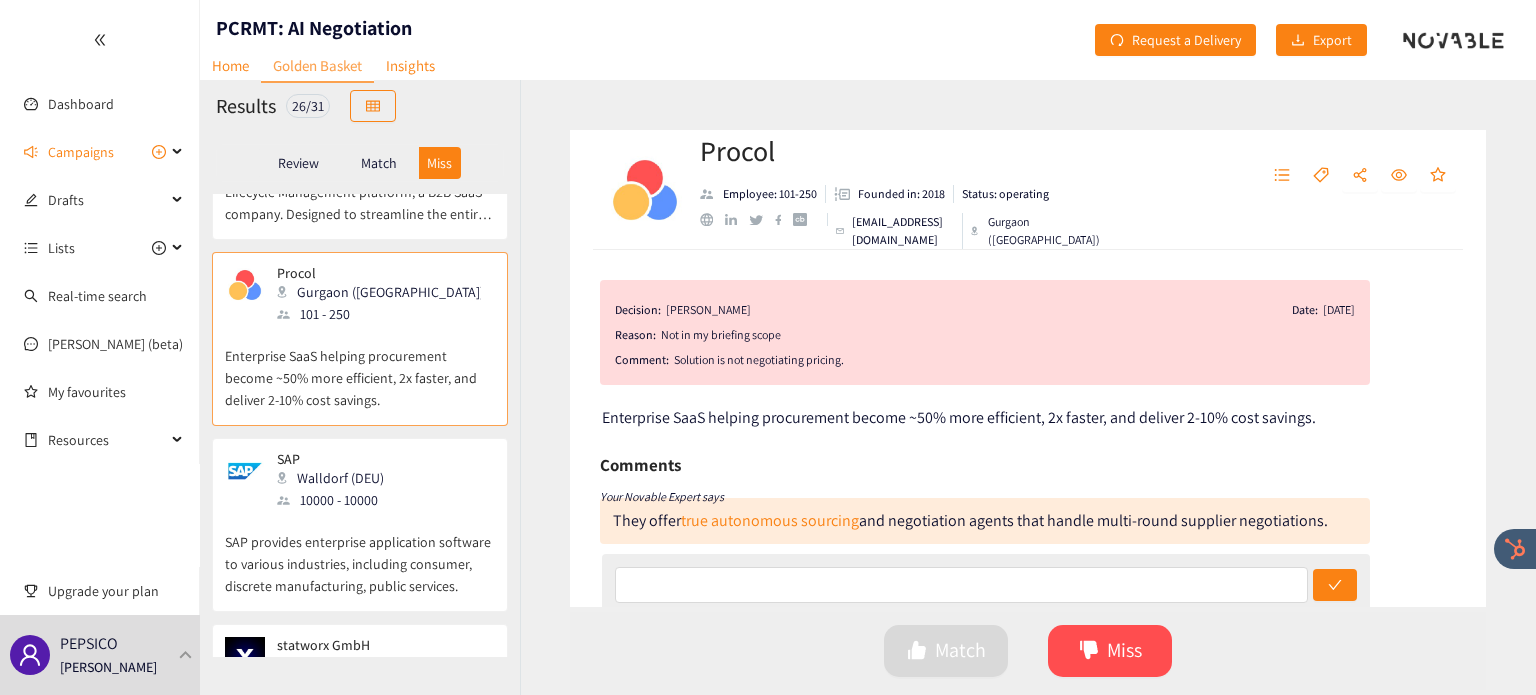 click on "SAP provides enterprise application software to various industries, including consumer, discrete manufacturing, public services." at bounding box center [360, 554] 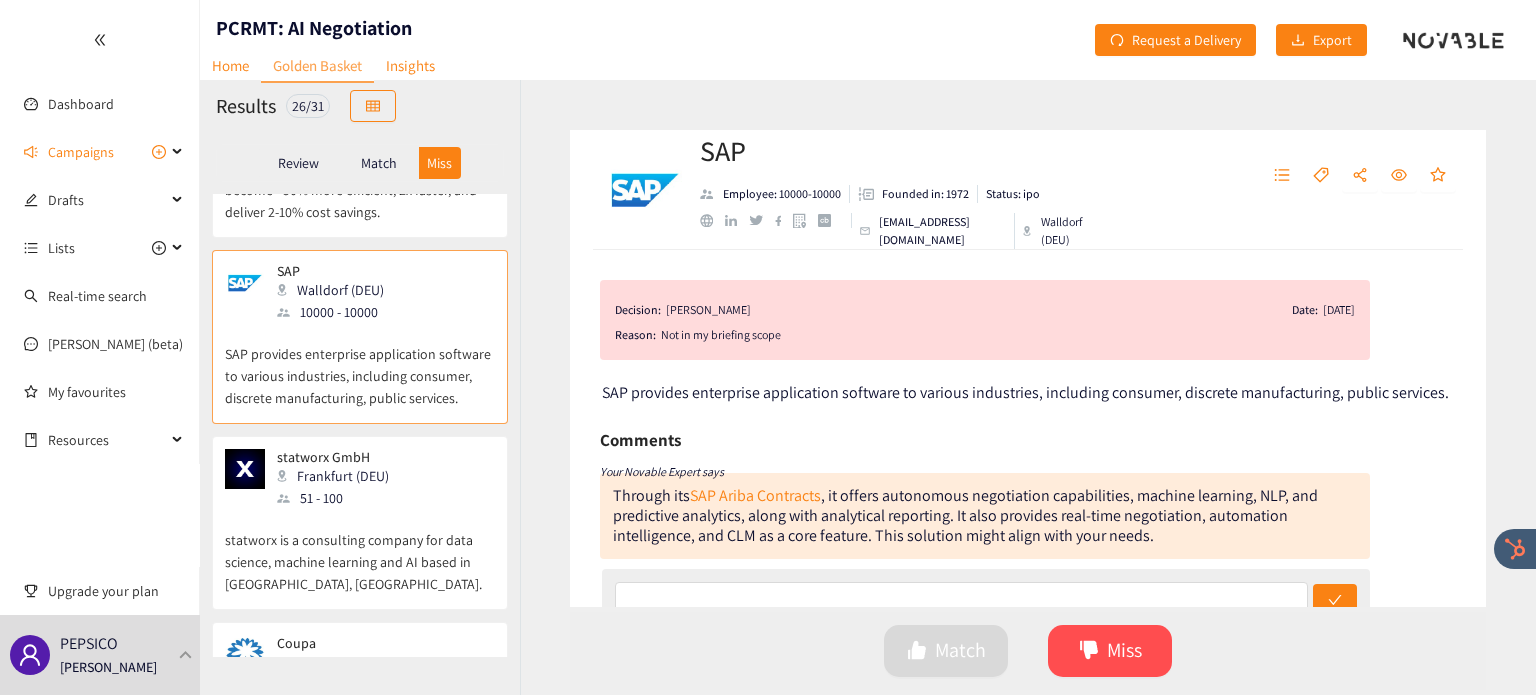 click on "statworx is a consulting company for data science, machine learning and AI based in Frankfurt, Germany." at bounding box center (360, 552) 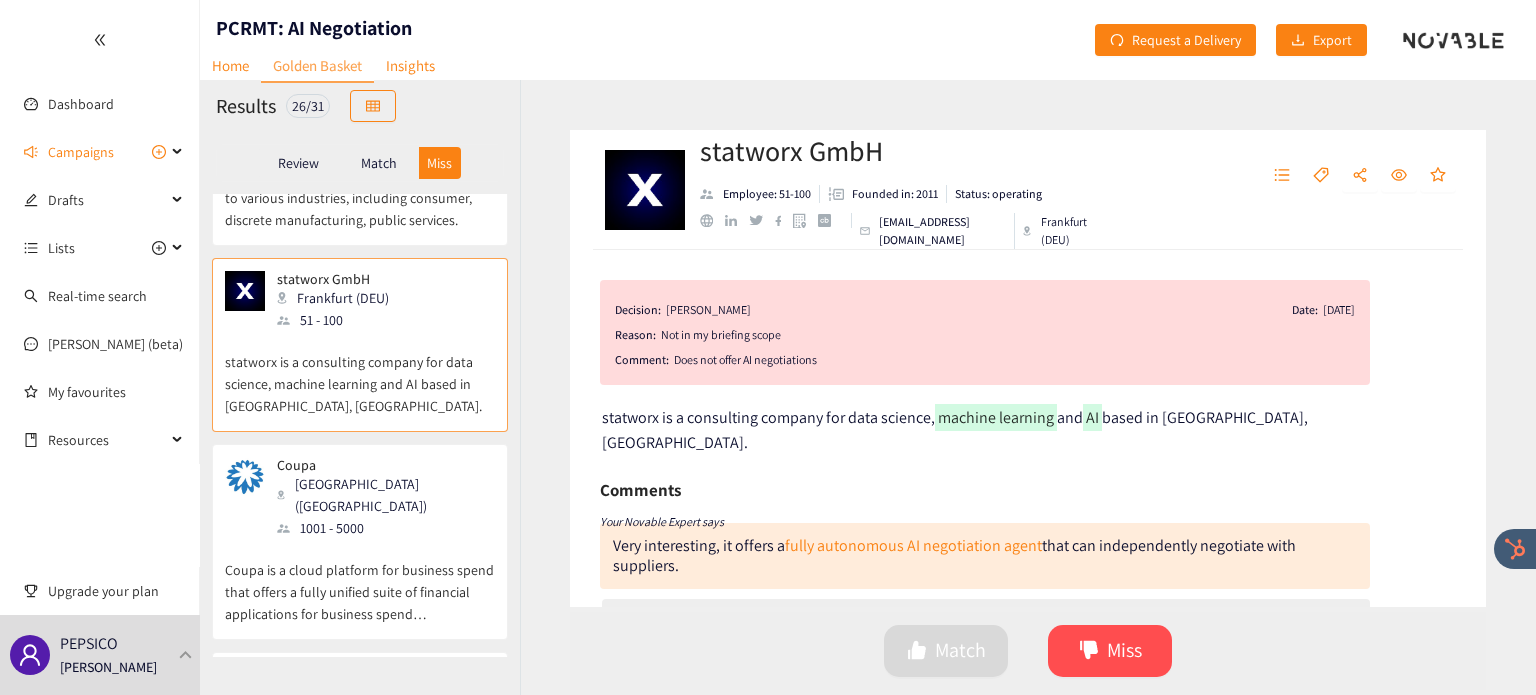 click on "Coupa is a cloud platform for business spend that offers a fully unified suite of financial applications for business spend management." at bounding box center (360, 582) 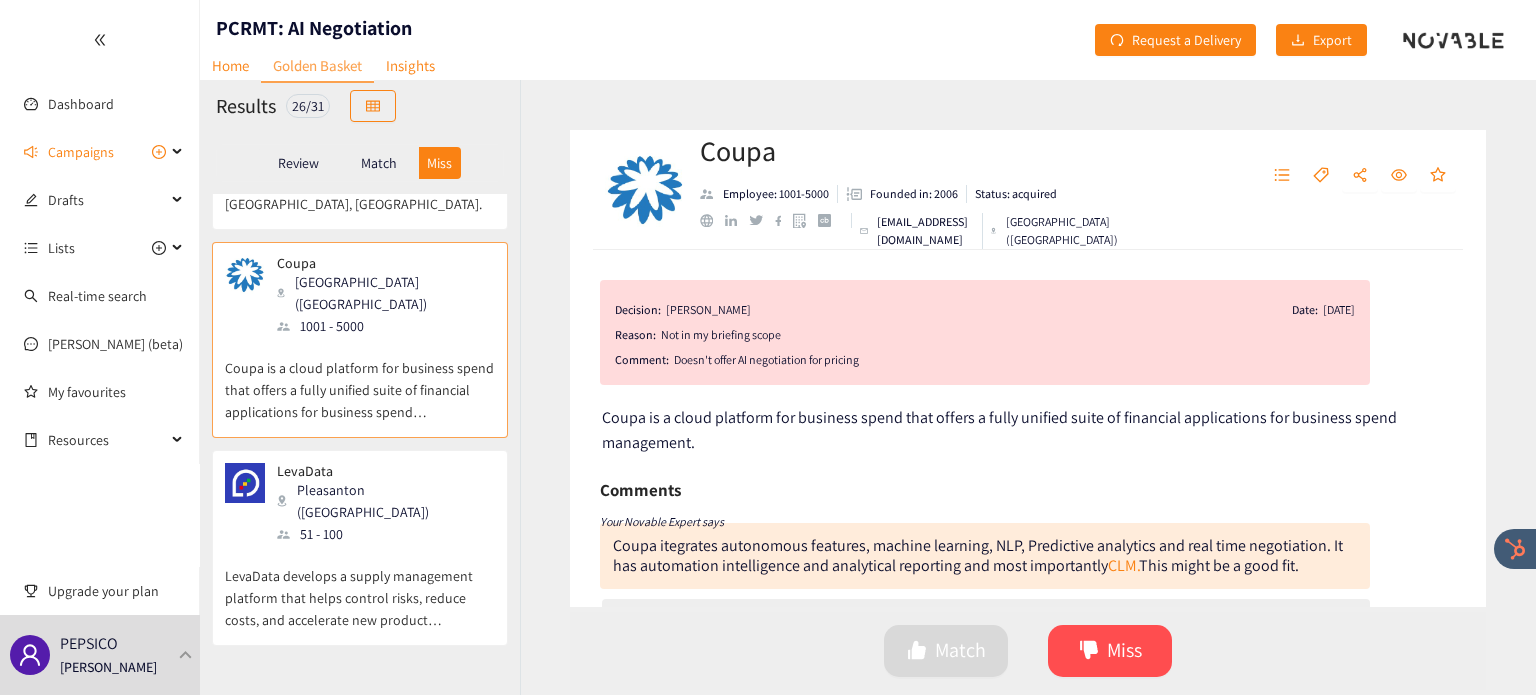 click on "LevaData develops a supply management platform that helps control risks, reduce costs, and accelerate new product development." at bounding box center [360, 588] 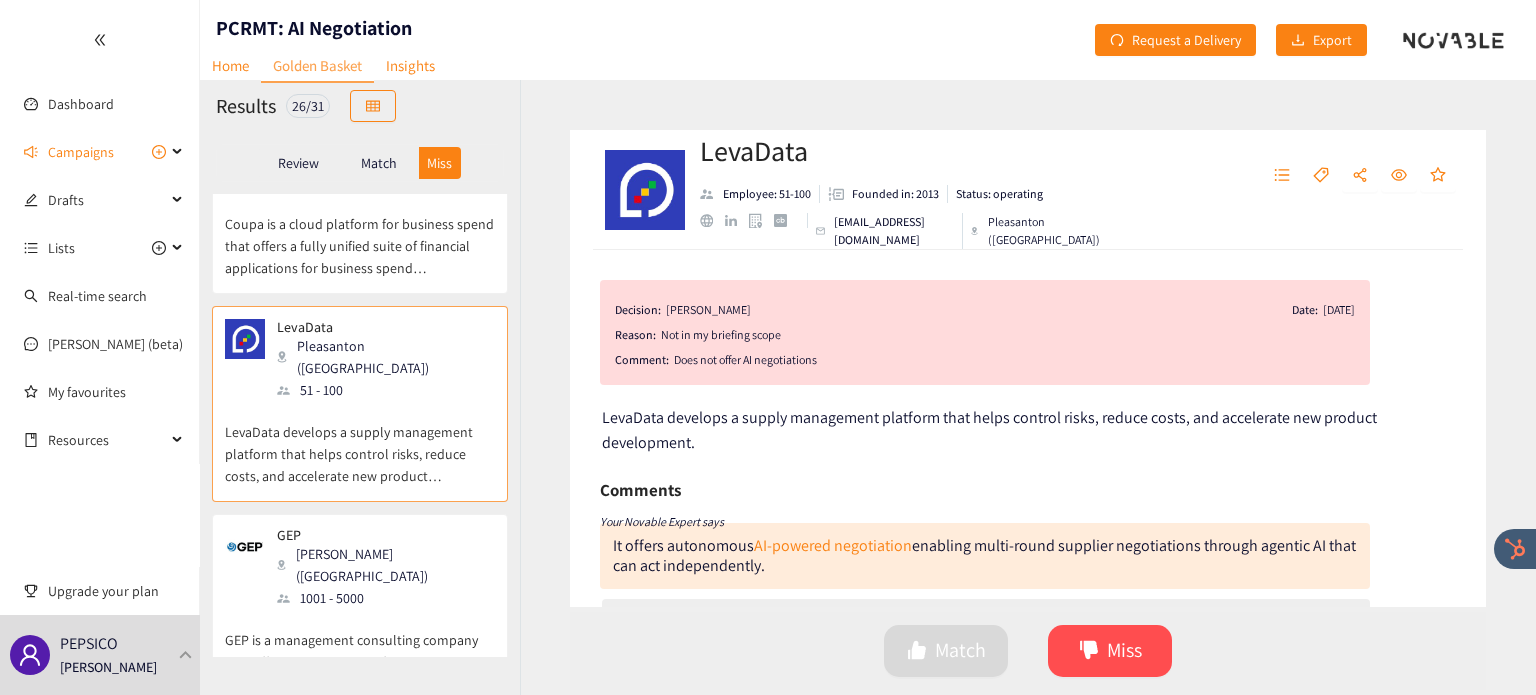 click on "1001 - 5000" at bounding box center (385, 598) 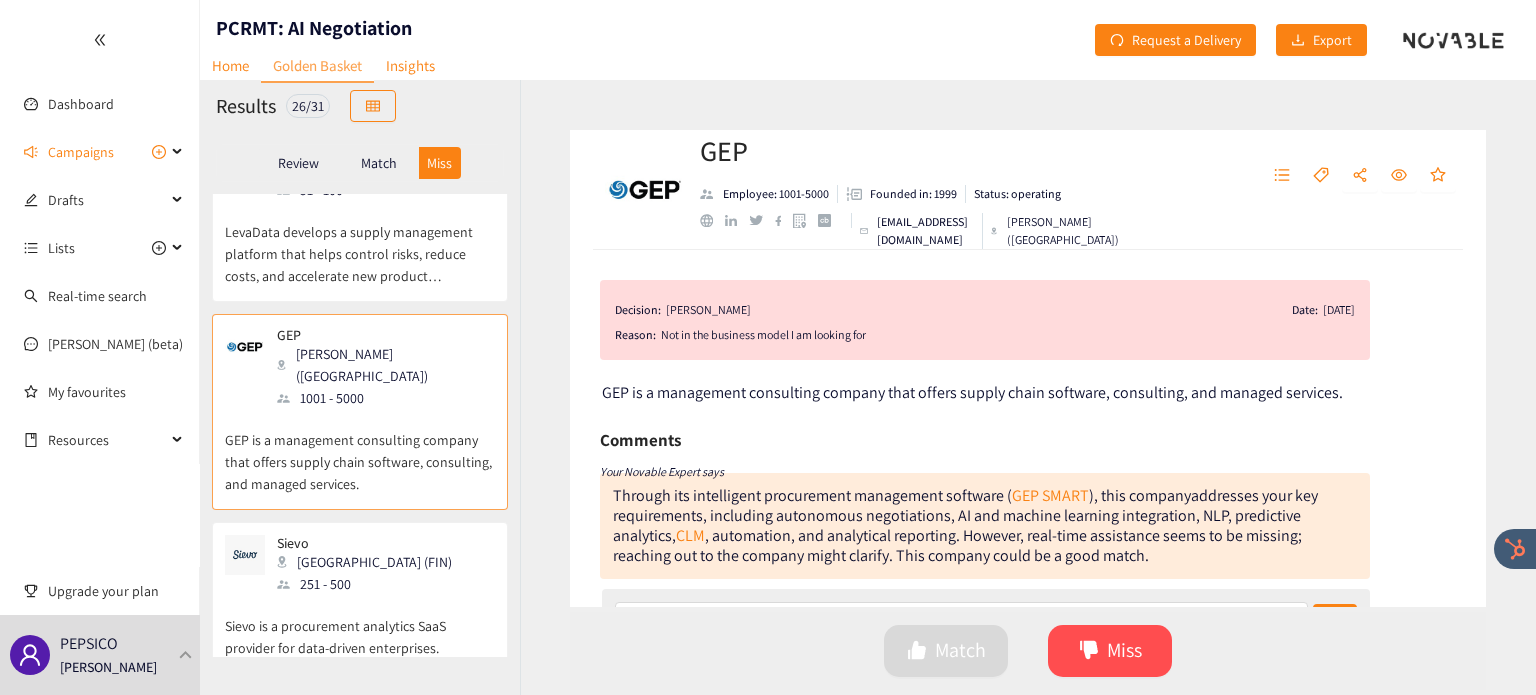 click on "251 - 500" at bounding box center [370, 584] 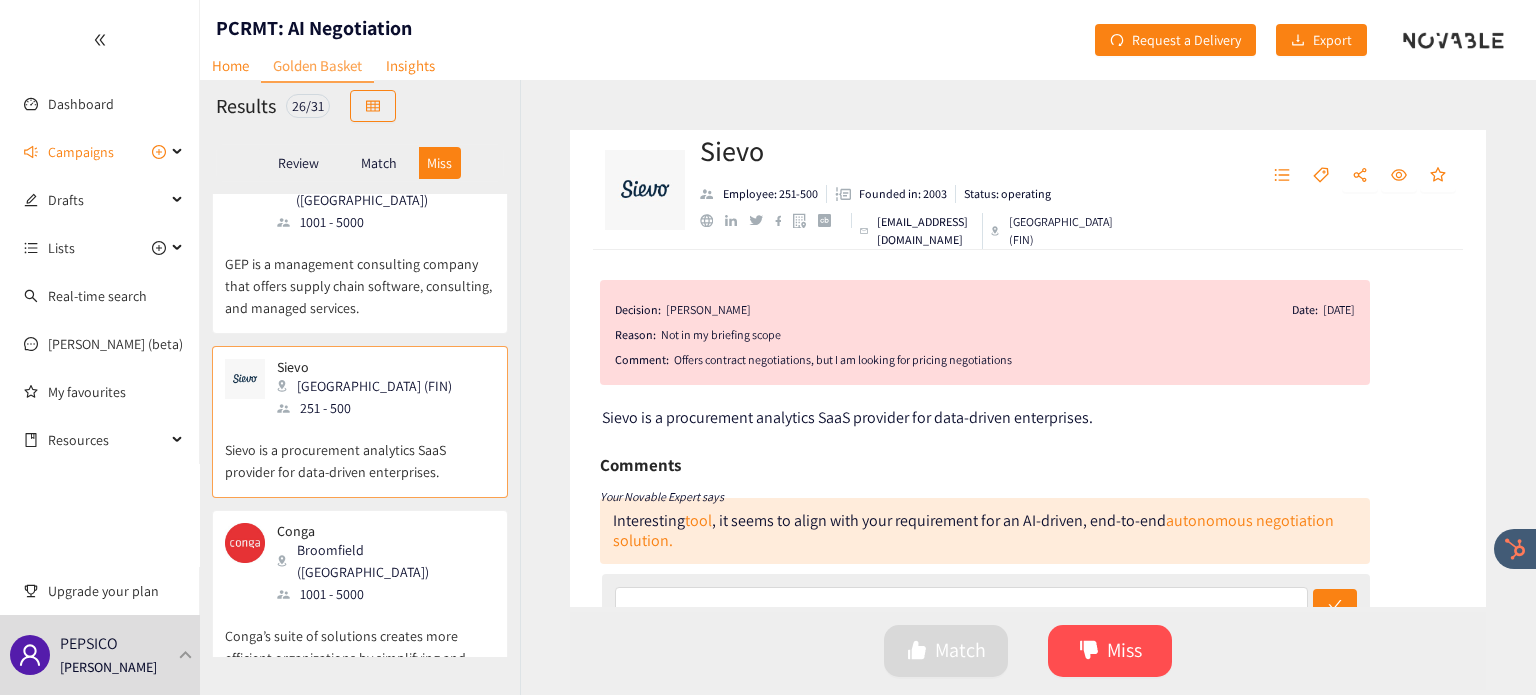 scroll, scrollTop: 2587, scrollLeft: 0, axis: vertical 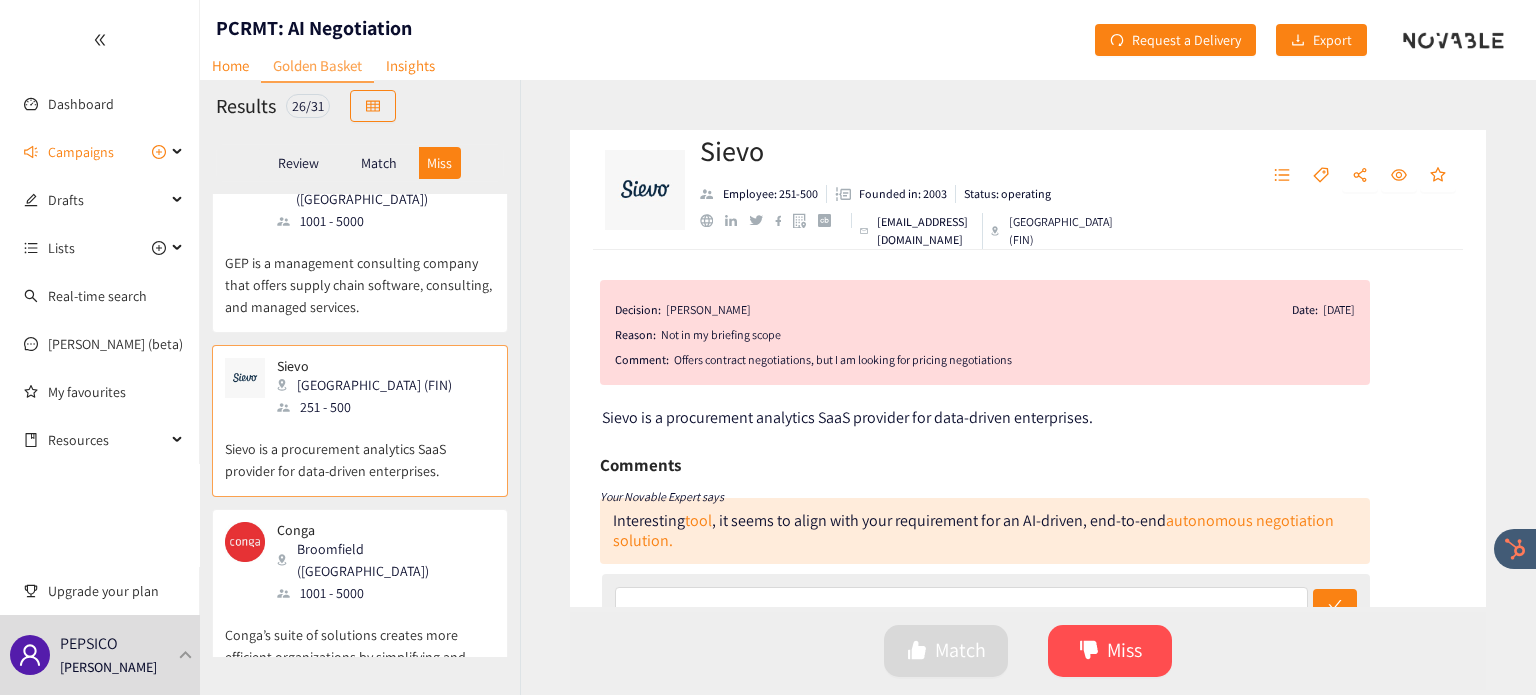 click on "Conga’s suite of solutions creates more efficient organizations by simplifying and automating data, documents, contracts and reporting." at bounding box center [360, 647] 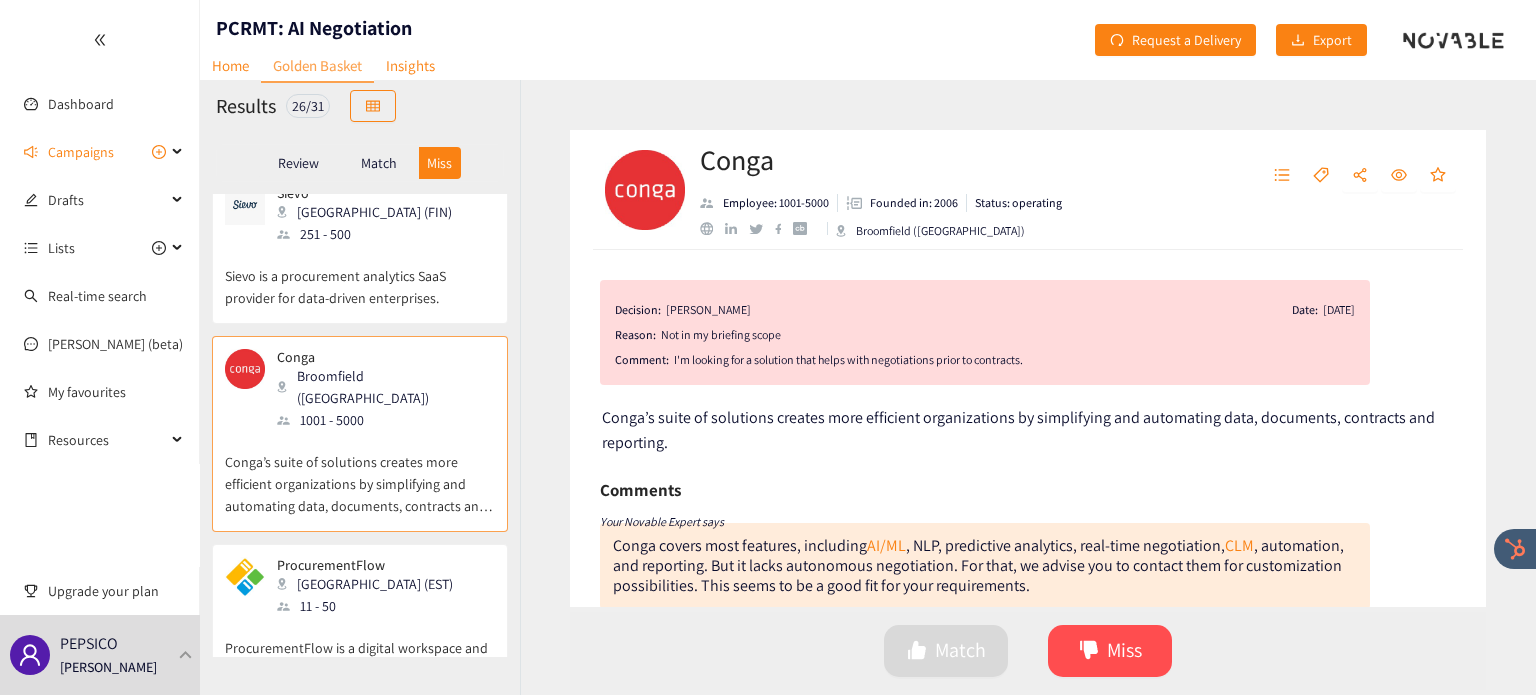 scroll, scrollTop: 2763, scrollLeft: 0, axis: vertical 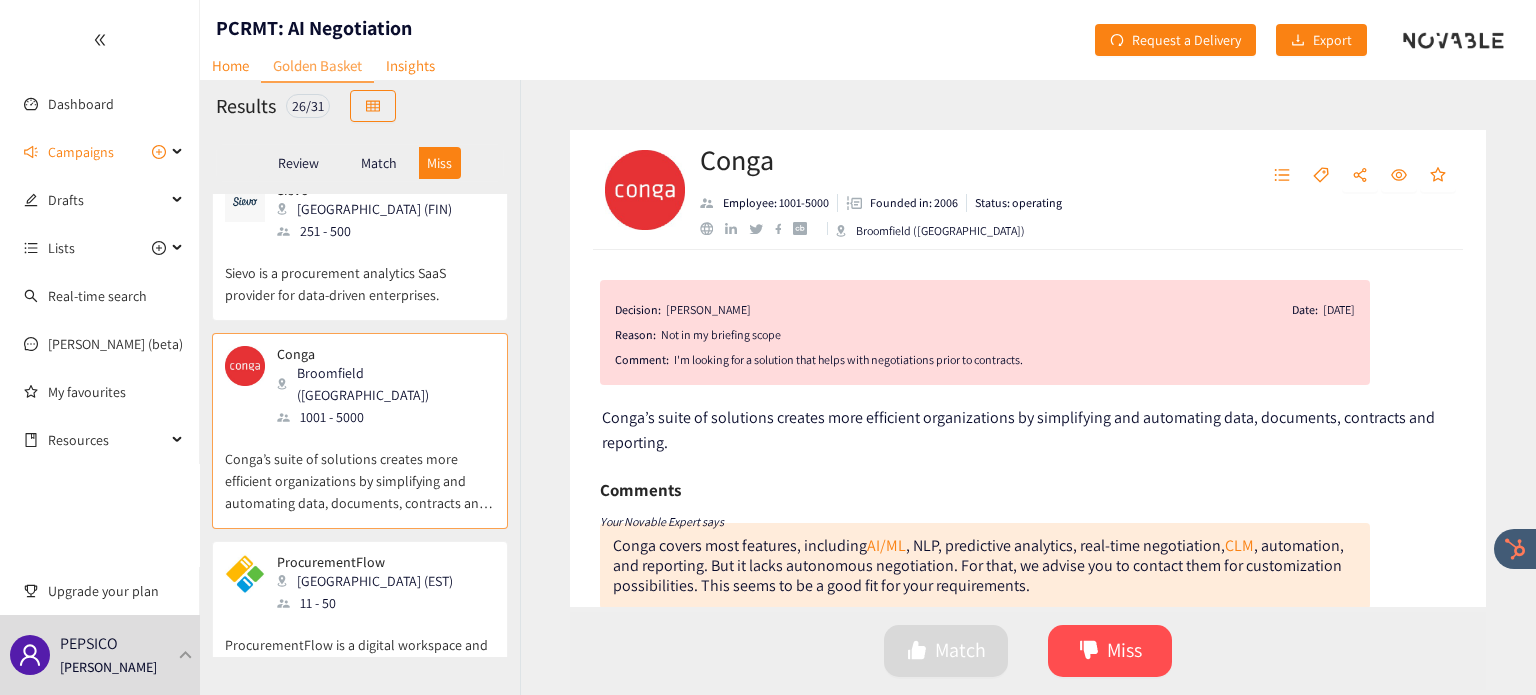 click on "11 - 50" at bounding box center (371, 603) 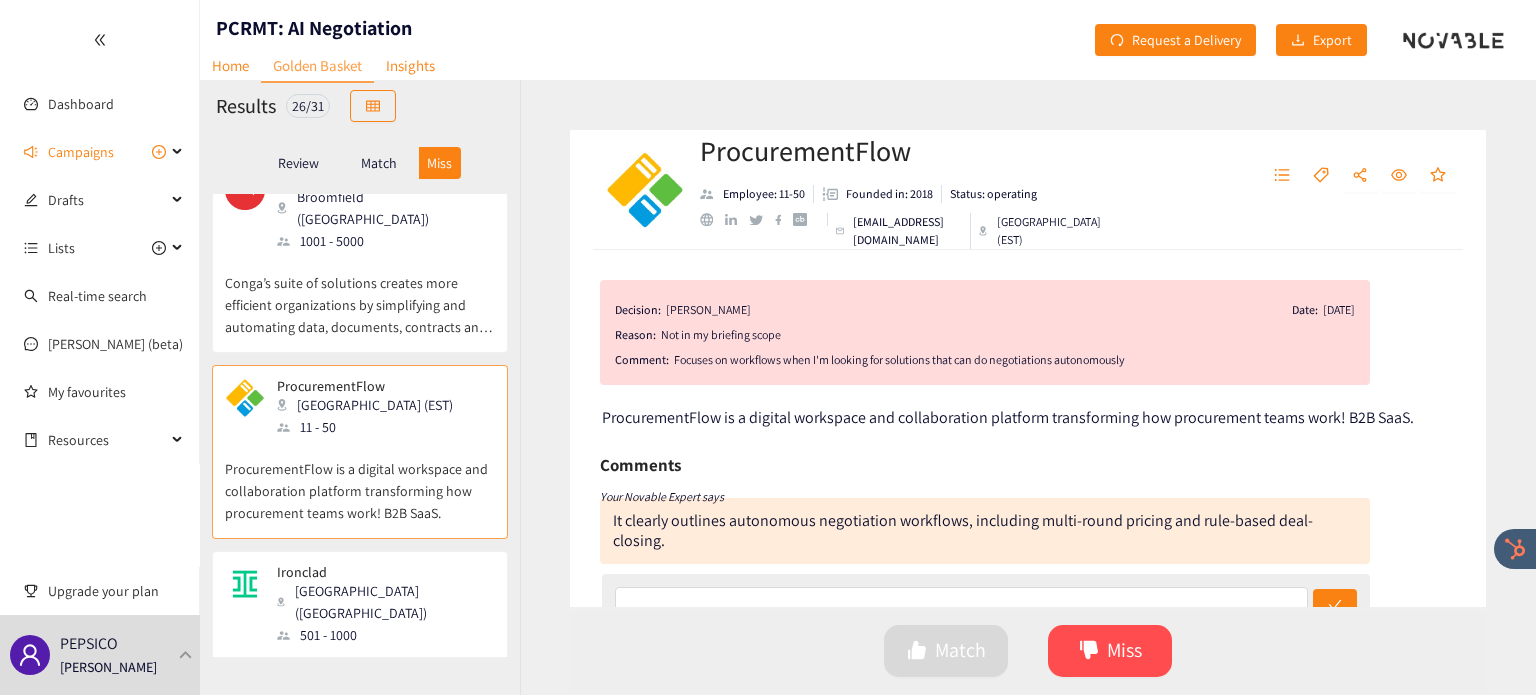 scroll, scrollTop: 2940, scrollLeft: 0, axis: vertical 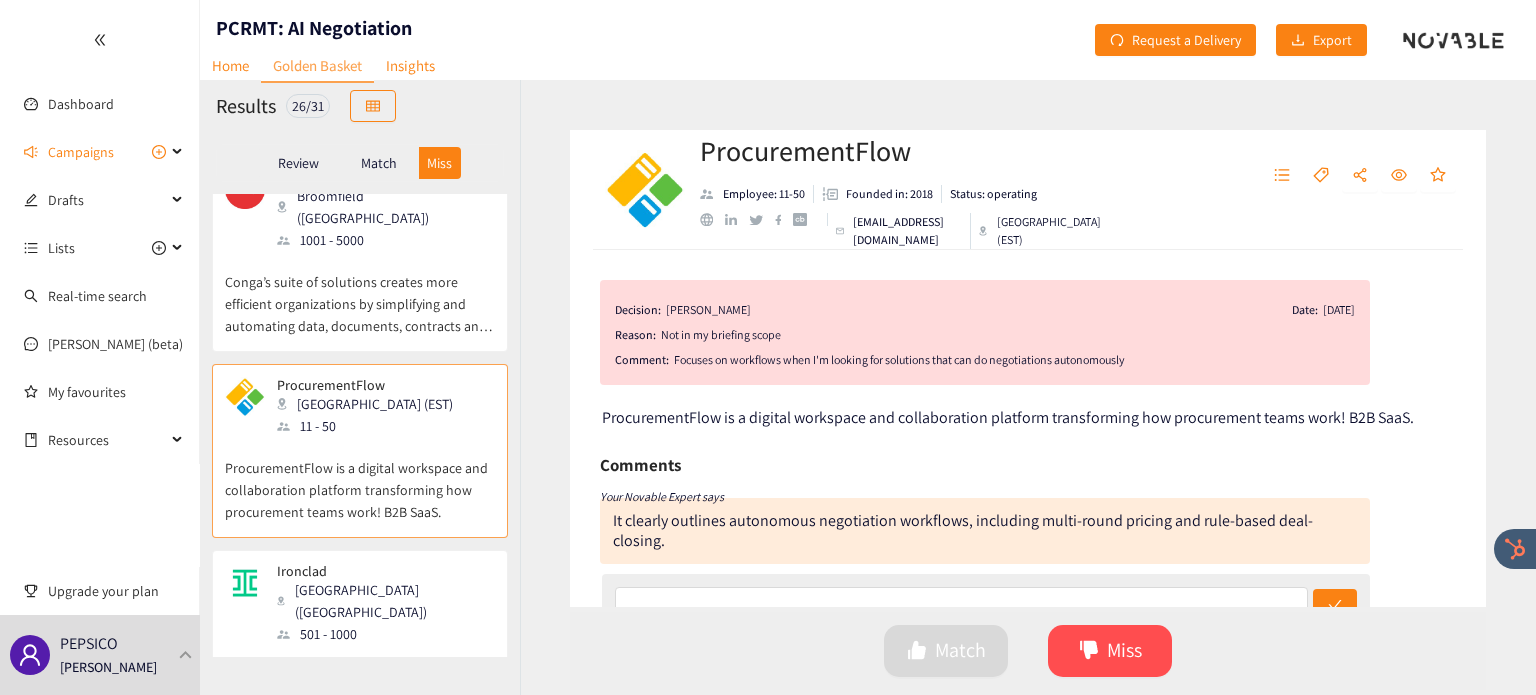click on "501 - 1000" at bounding box center (385, 634) 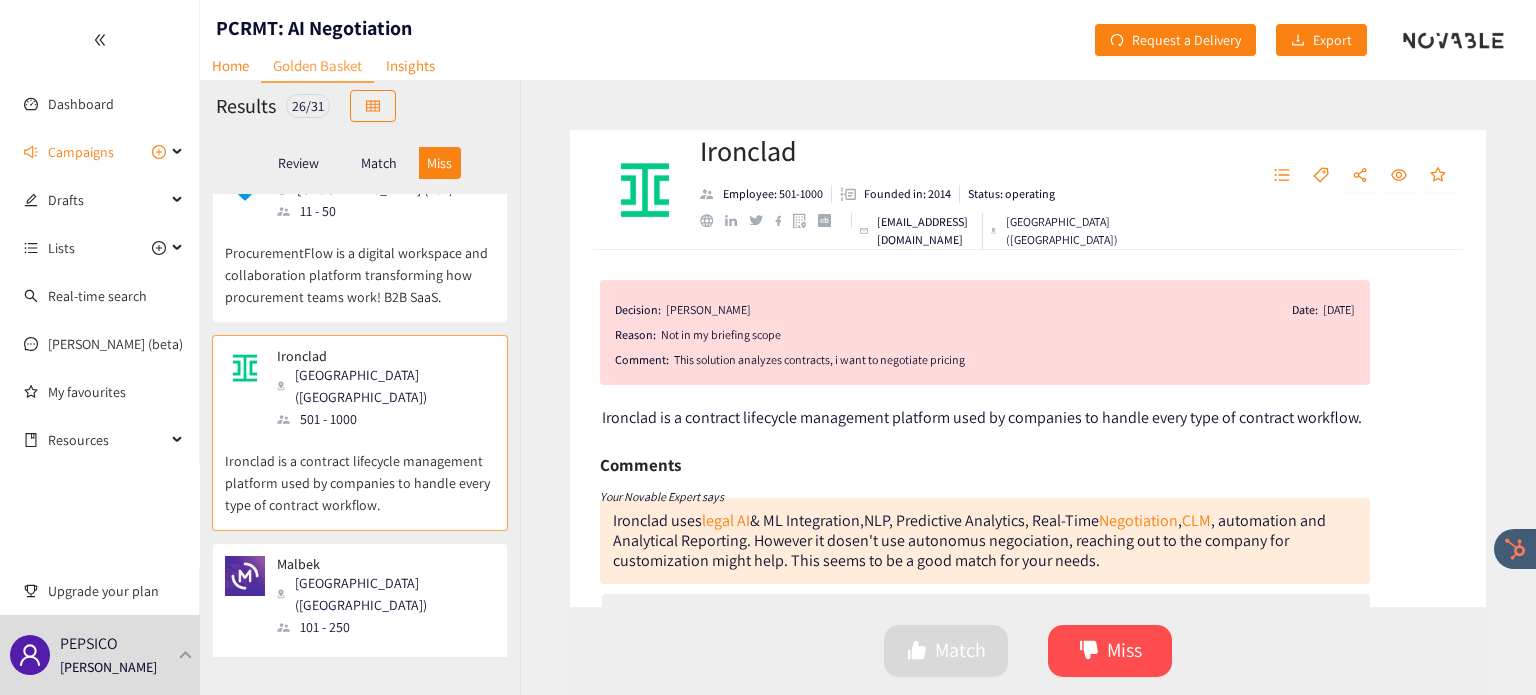 scroll, scrollTop: 3156, scrollLeft: 0, axis: vertical 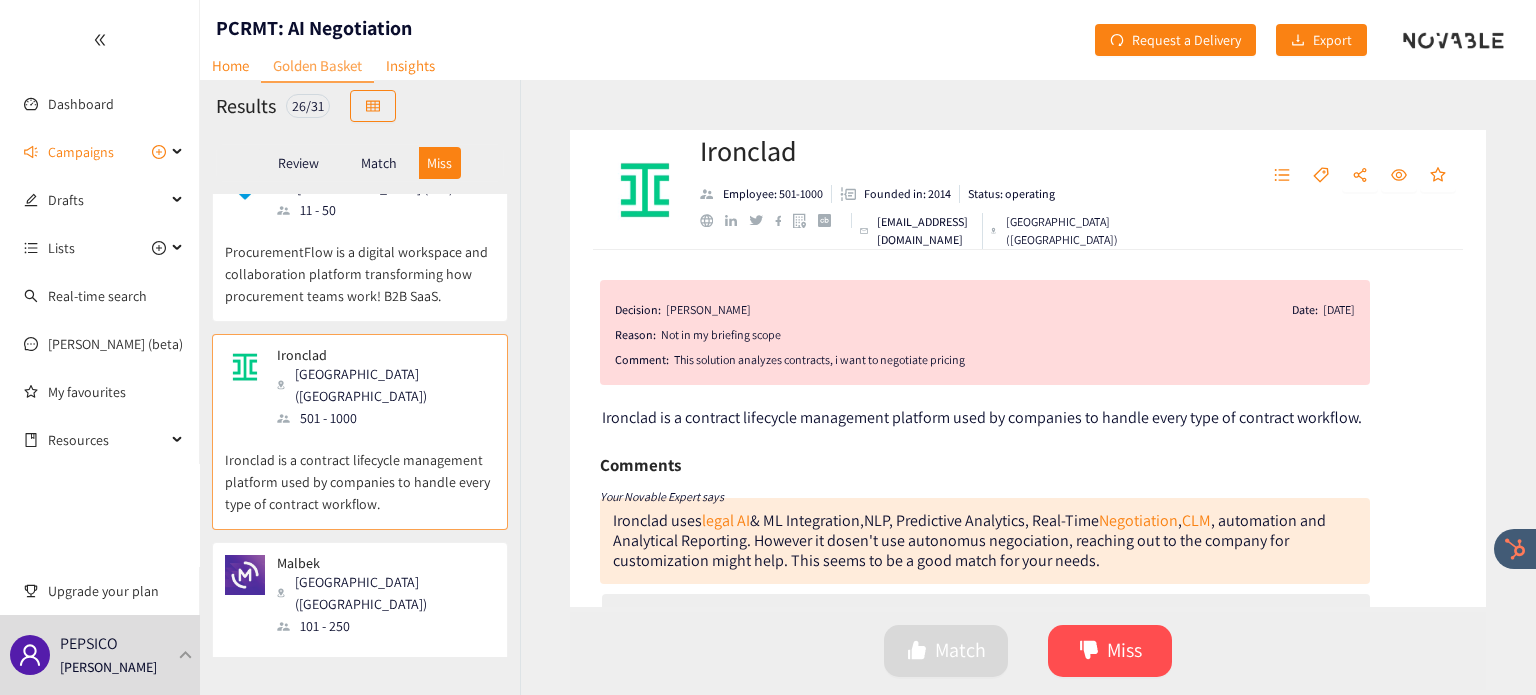 click on "Malbek is an AI fueled enterprise contract management solution that streamlines request, review, signature, and commitment tracking." at bounding box center [360, 680] 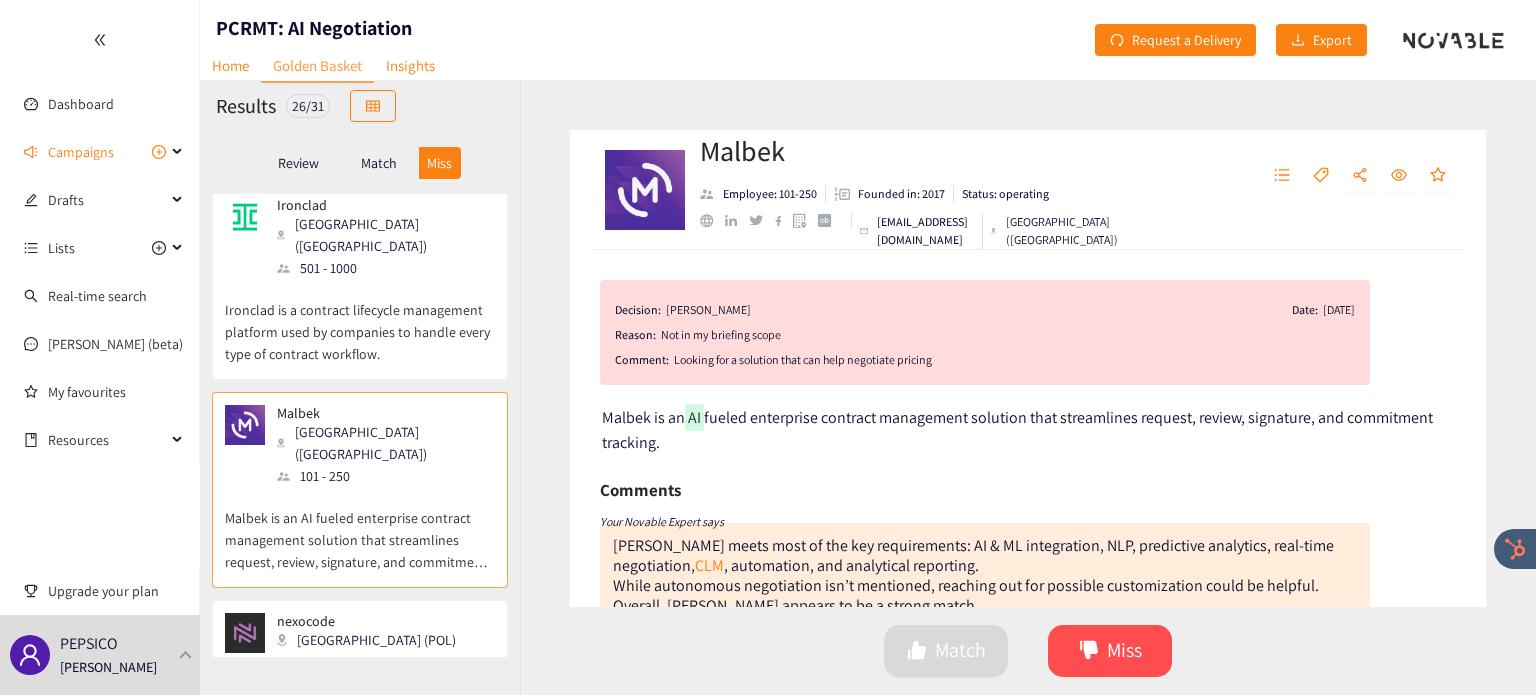 scroll, scrollTop: 3323, scrollLeft: 0, axis: vertical 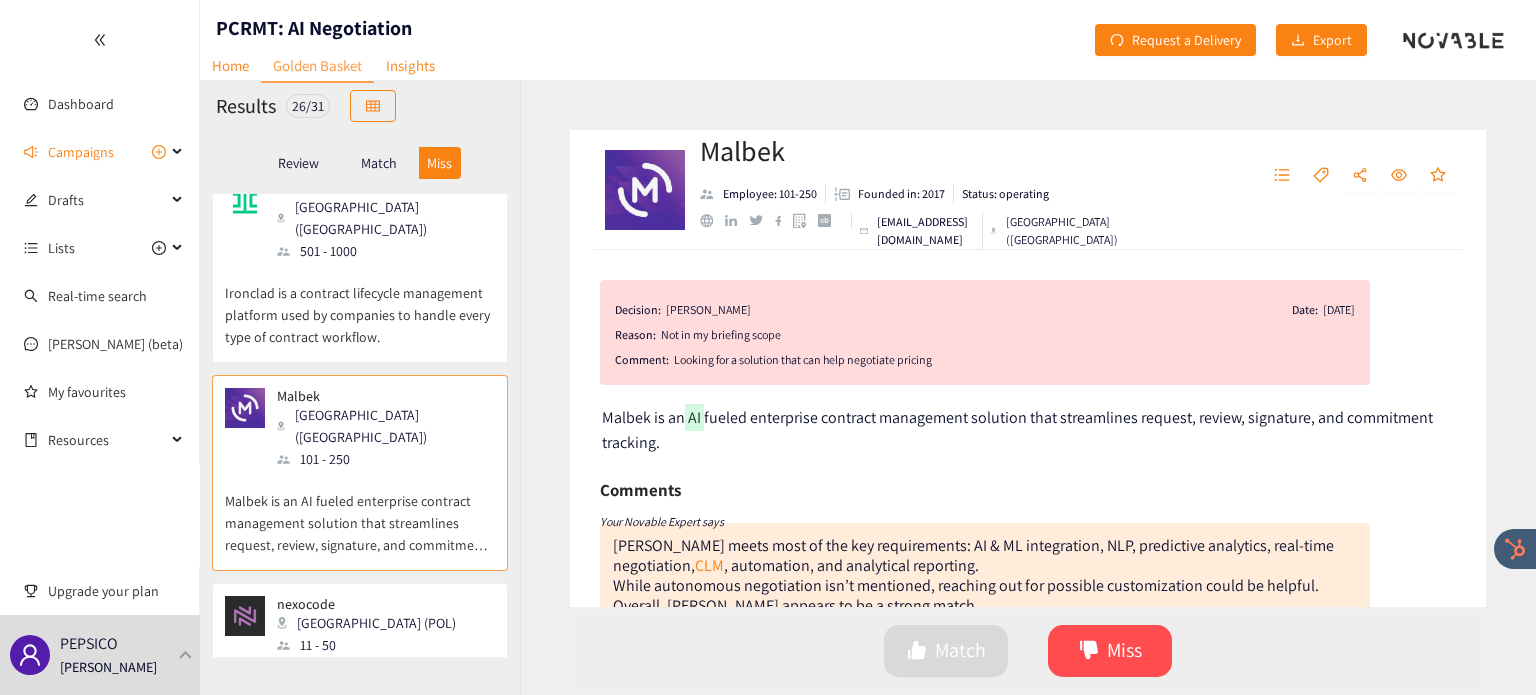 click on "We ship smart AI solutions that will elevate your business." at bounding box center (360, 688) 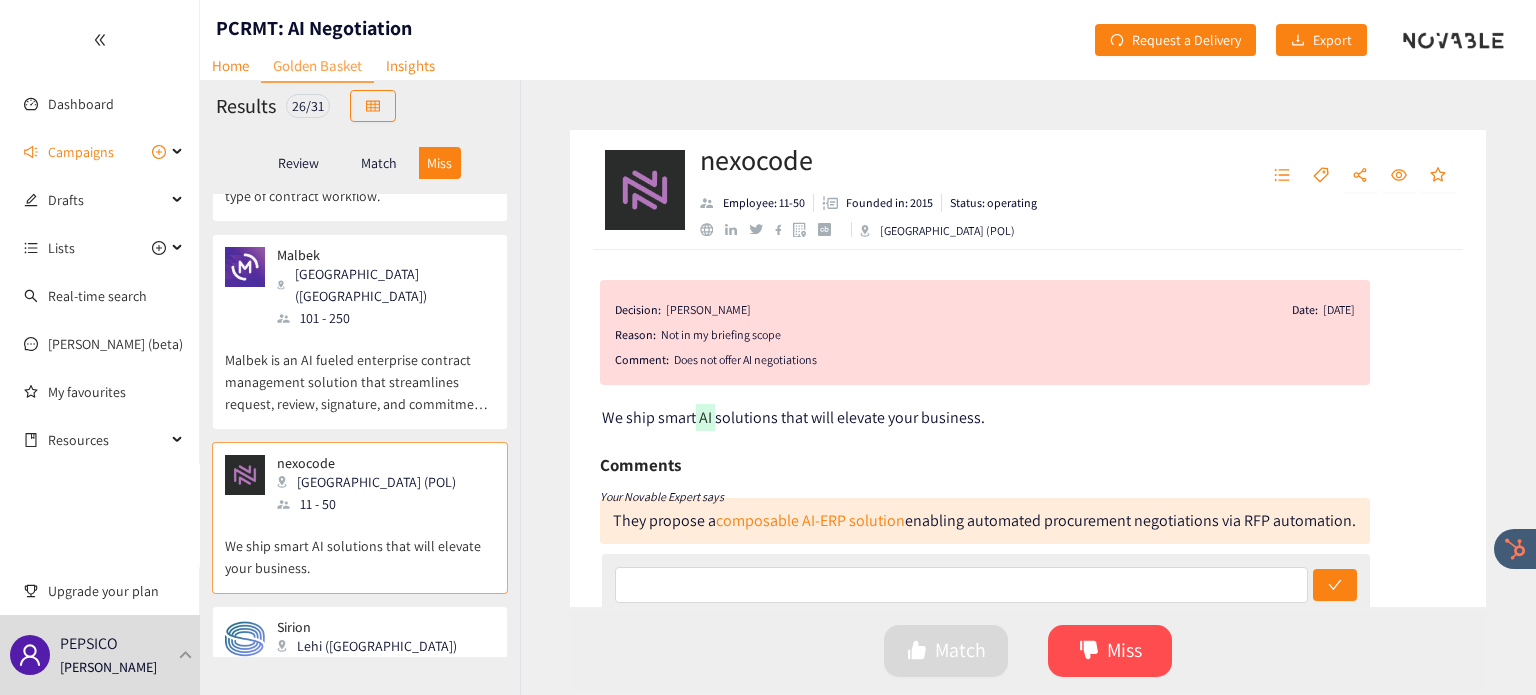 scroll, scrollTop: 3476, scrollLeft: 0, axis: vertical 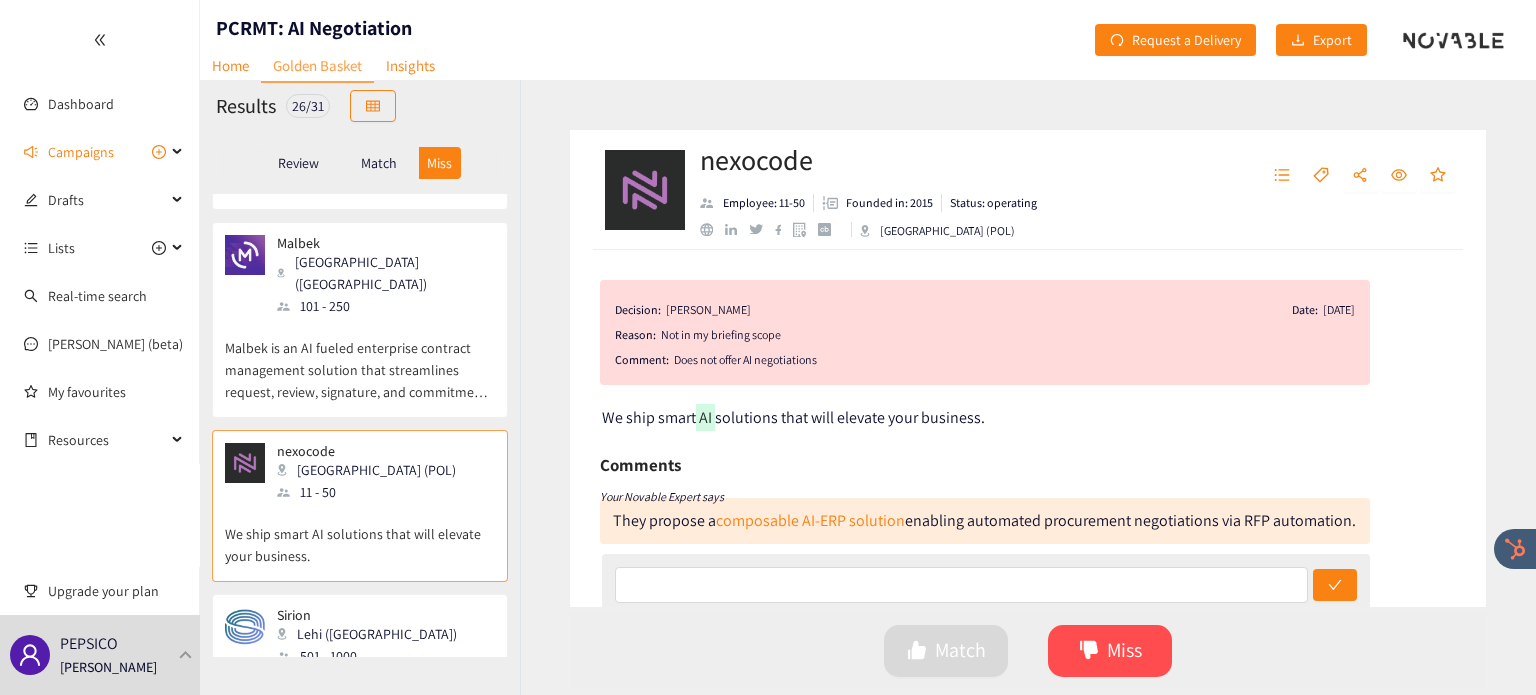 click on "501 - 1000" at bounding box center [373, 656] 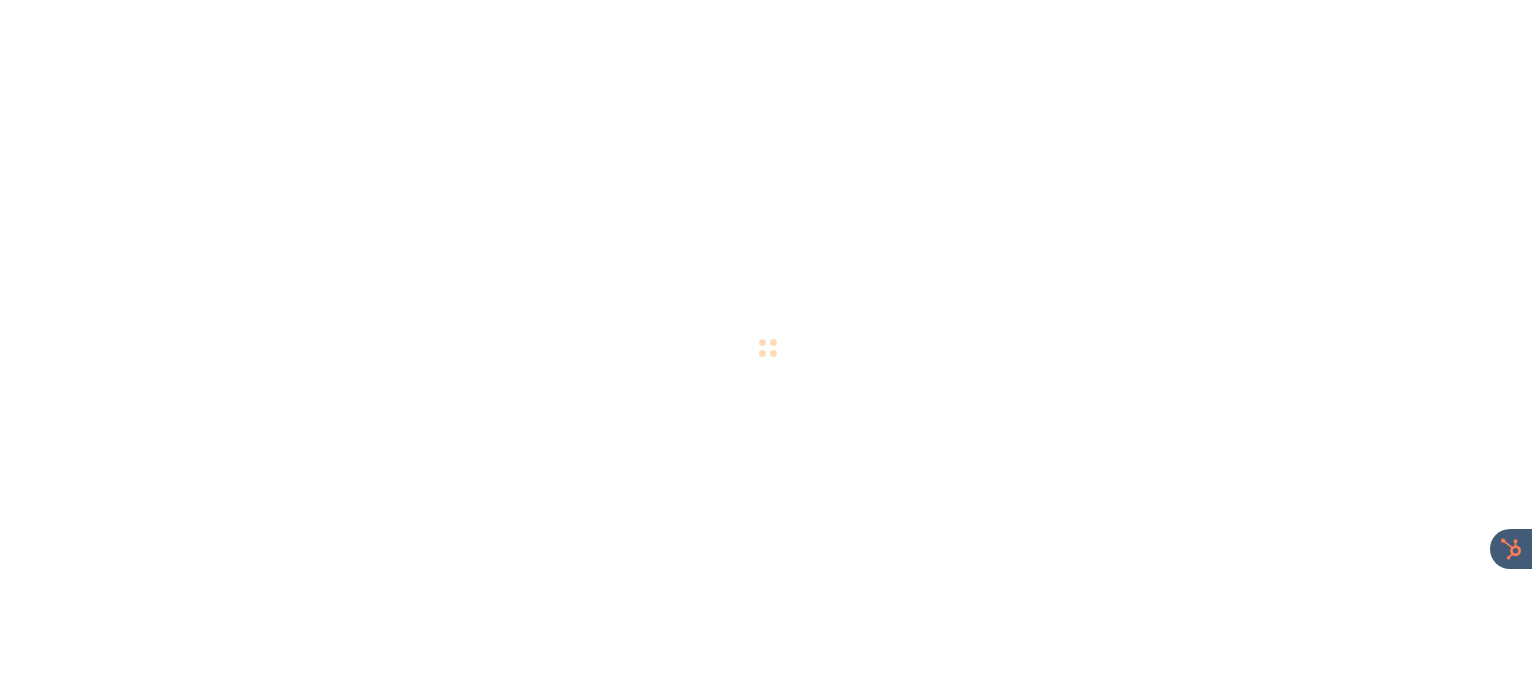 scroll, scrollTop: 0, scrollLeft: 0, axis: both 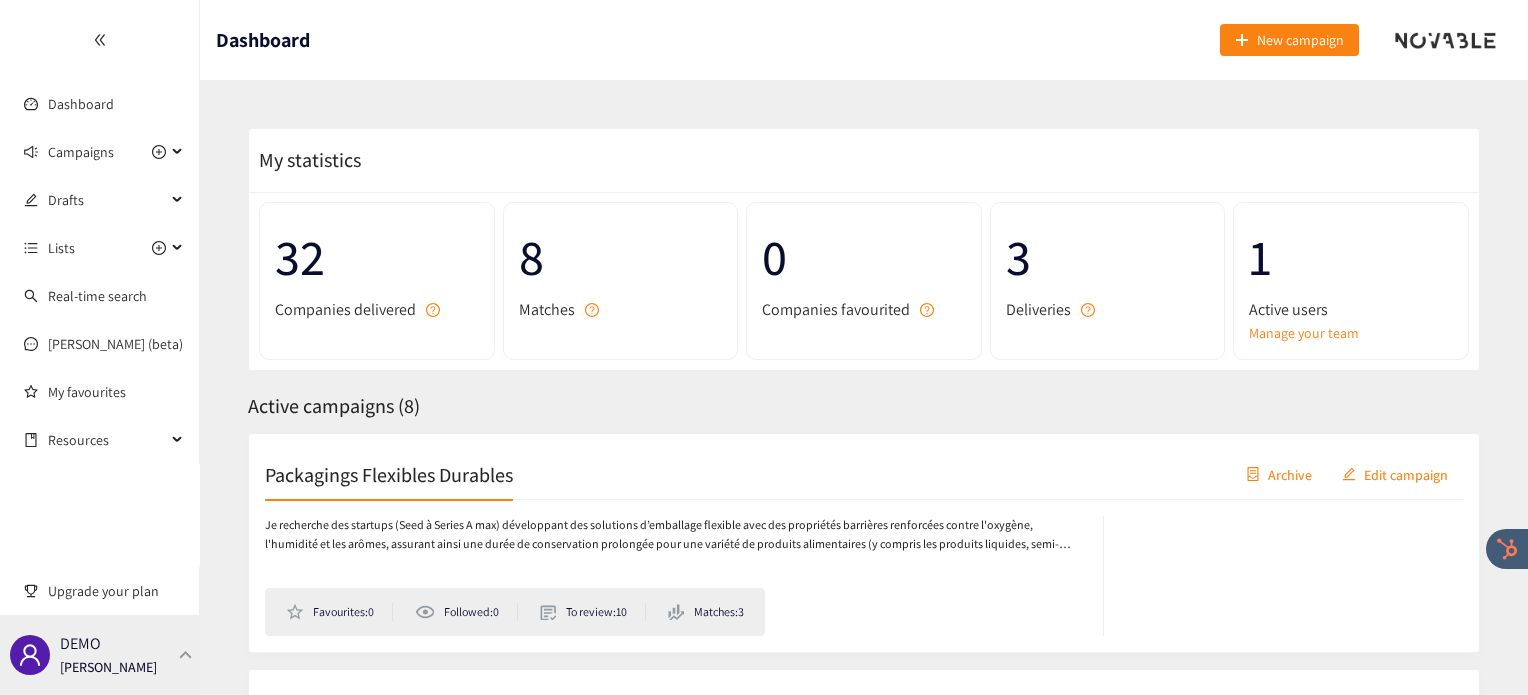 click at bounding box center (186, 654) 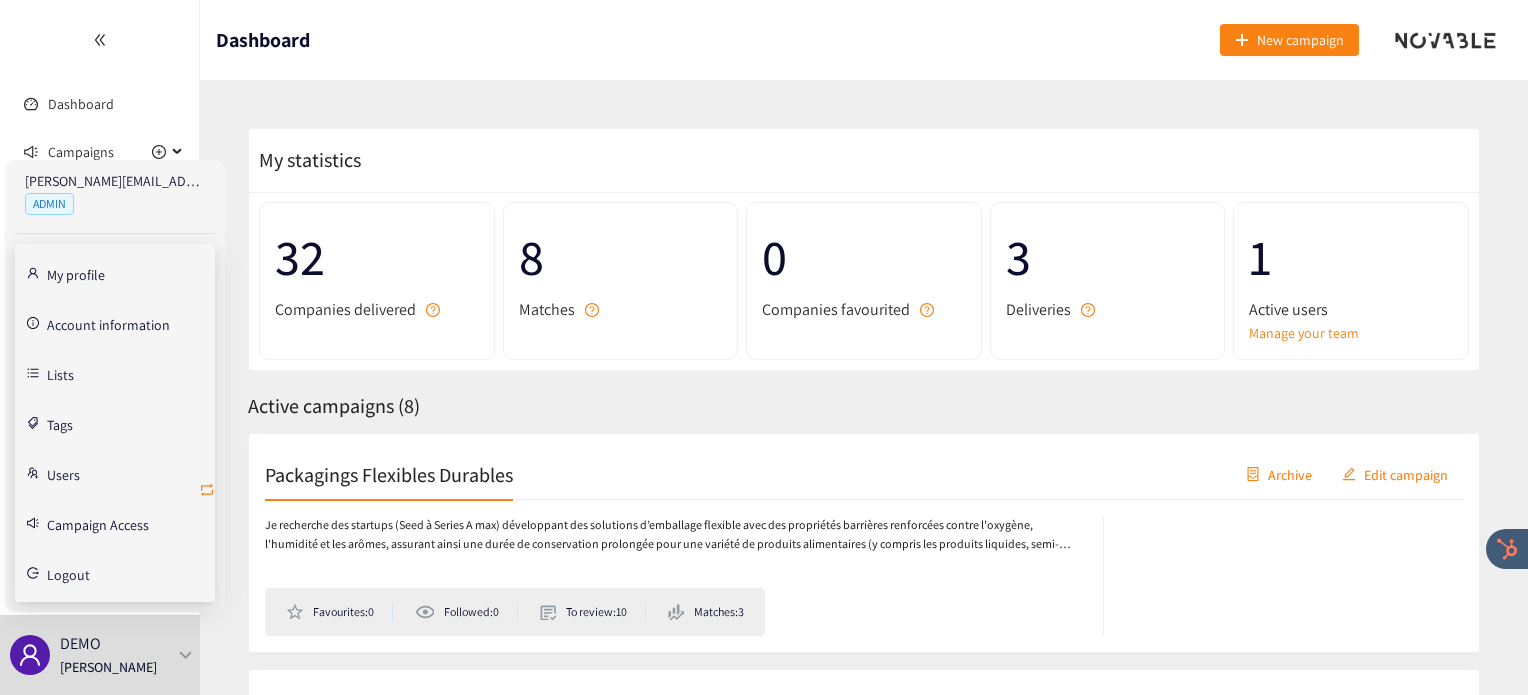 click 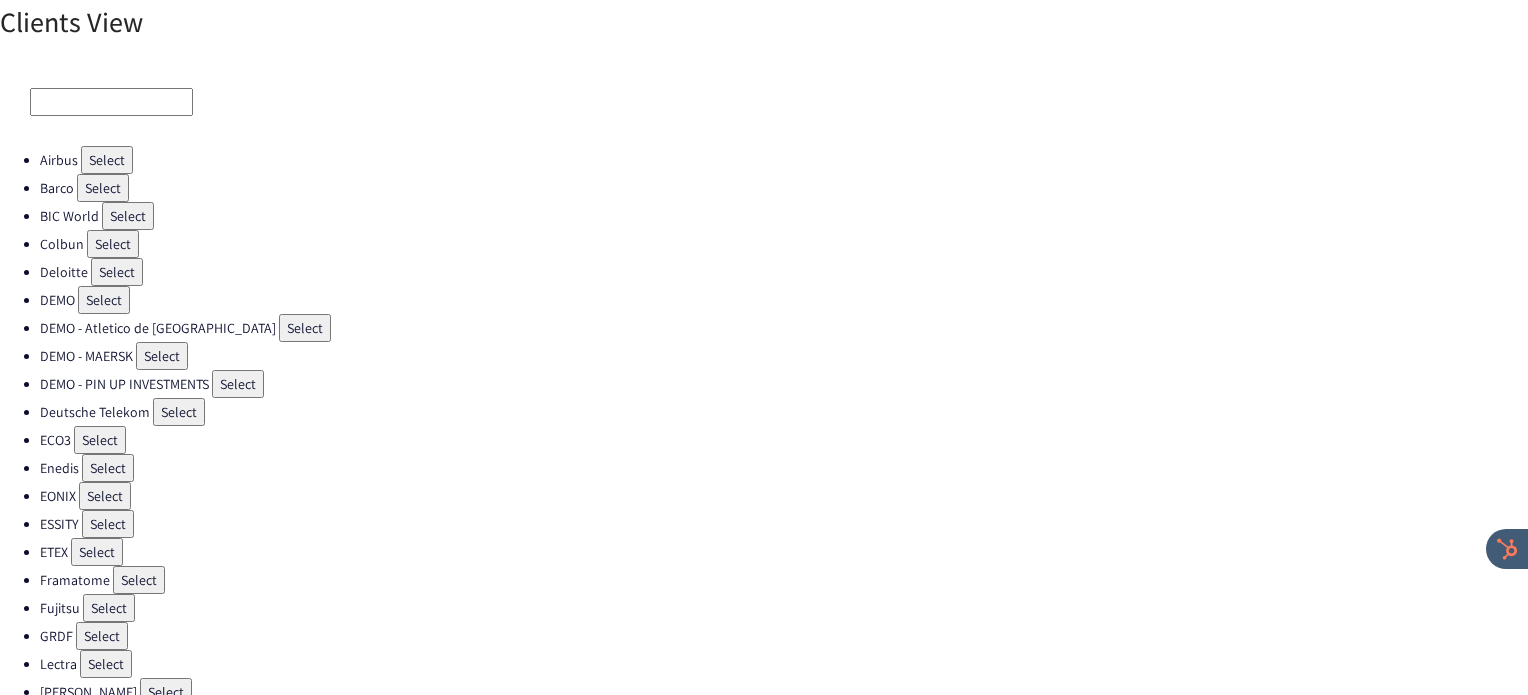 scroll, scrollTop: 538, scrollLeft: 0, axis: vertical 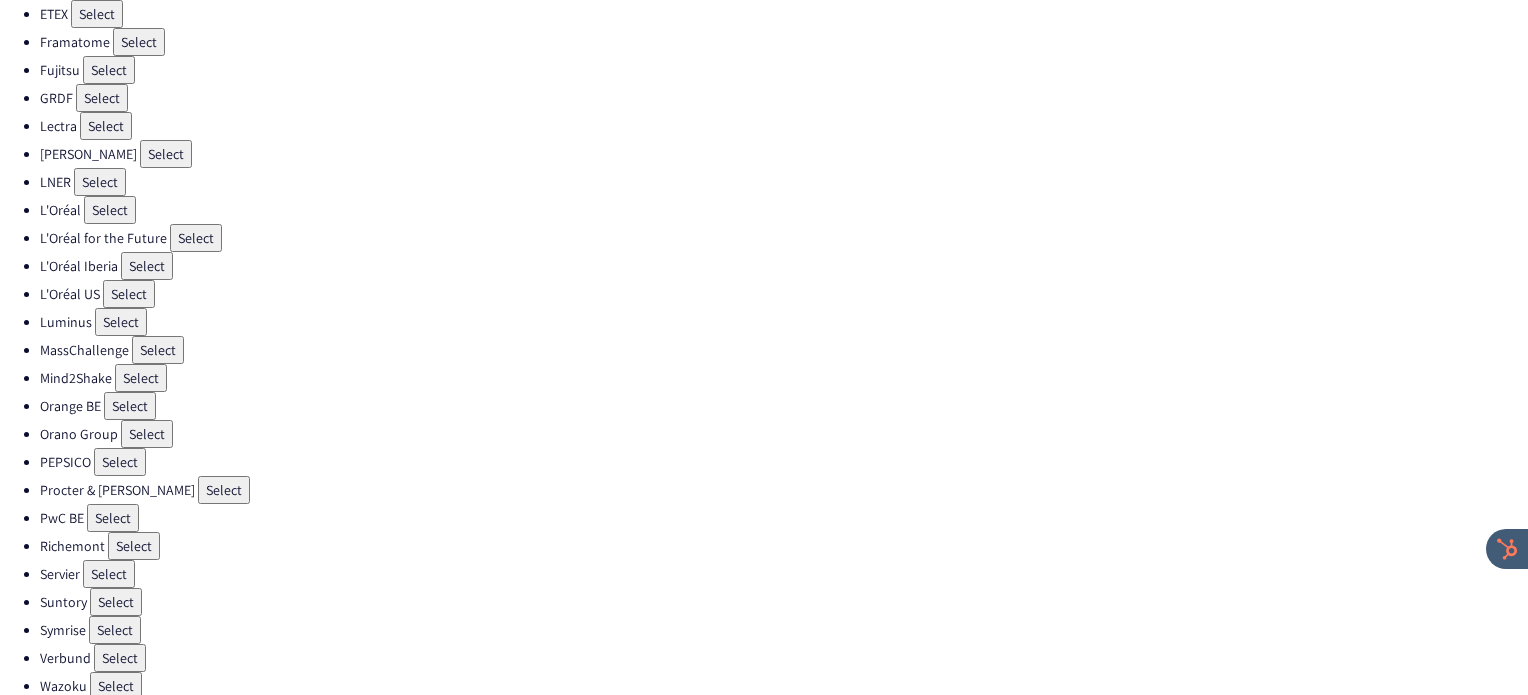 click on "Select" at bounding box center (120, 462) 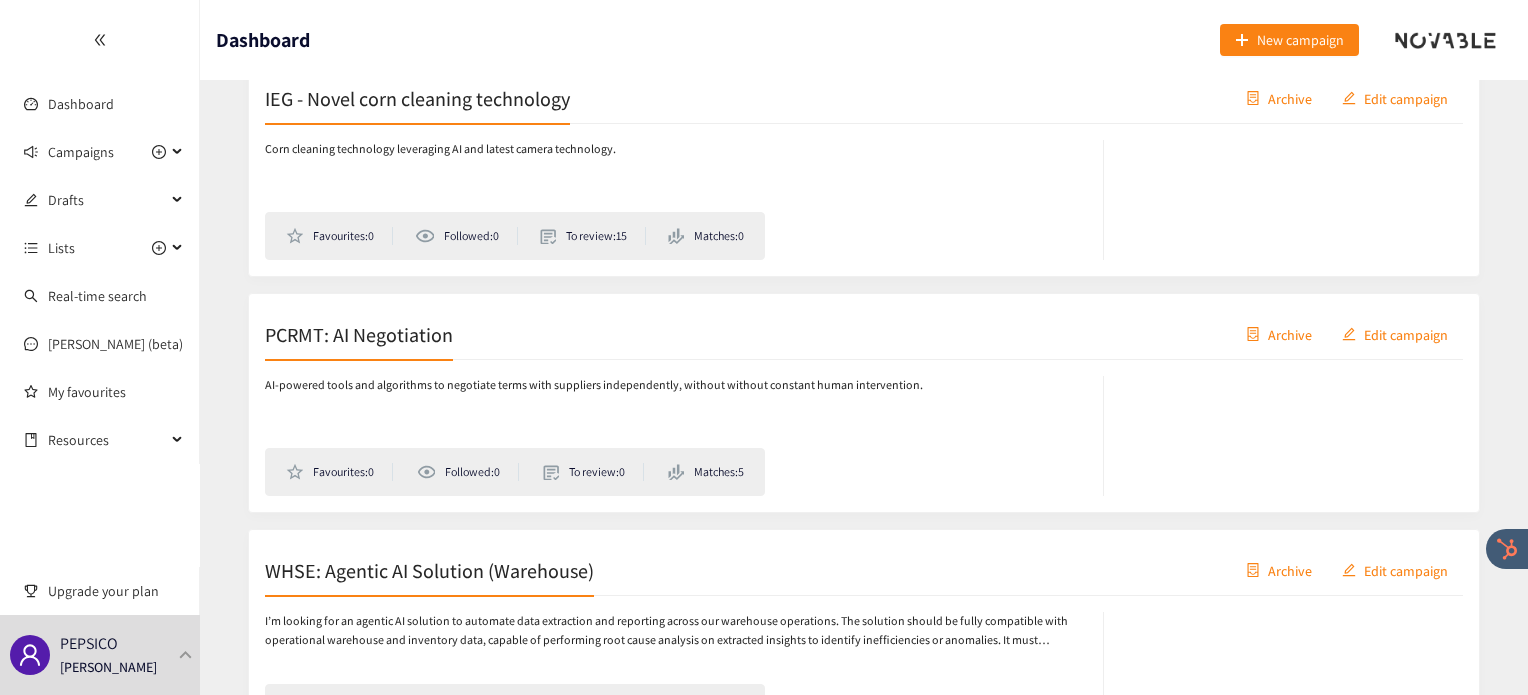 scroll, scrollTop: 1332, scrollLeft: 0, axis: vertical 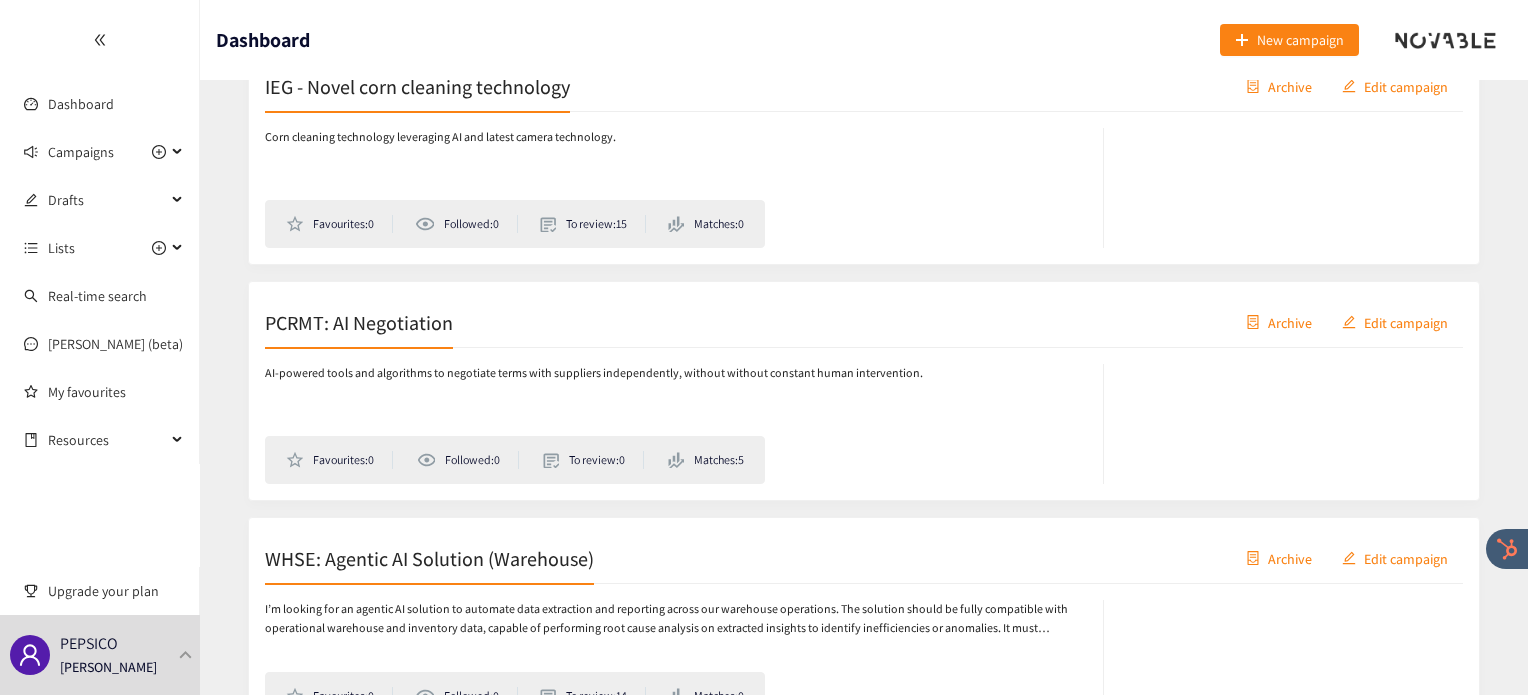 click on "PCRMT:  AI Negotiation" at bounding box center (359, 322) 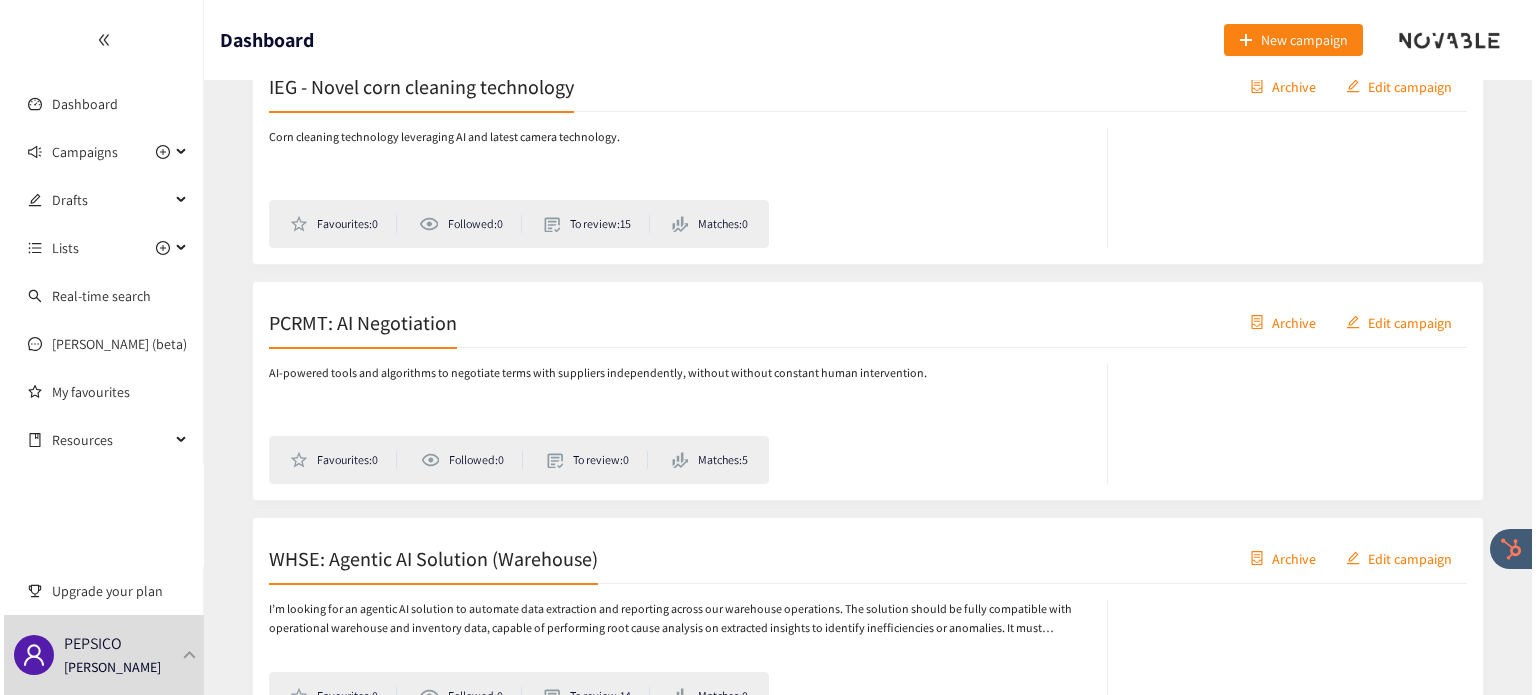 scroll, scrollTop: 0, scrollLeft: 0, axis: both 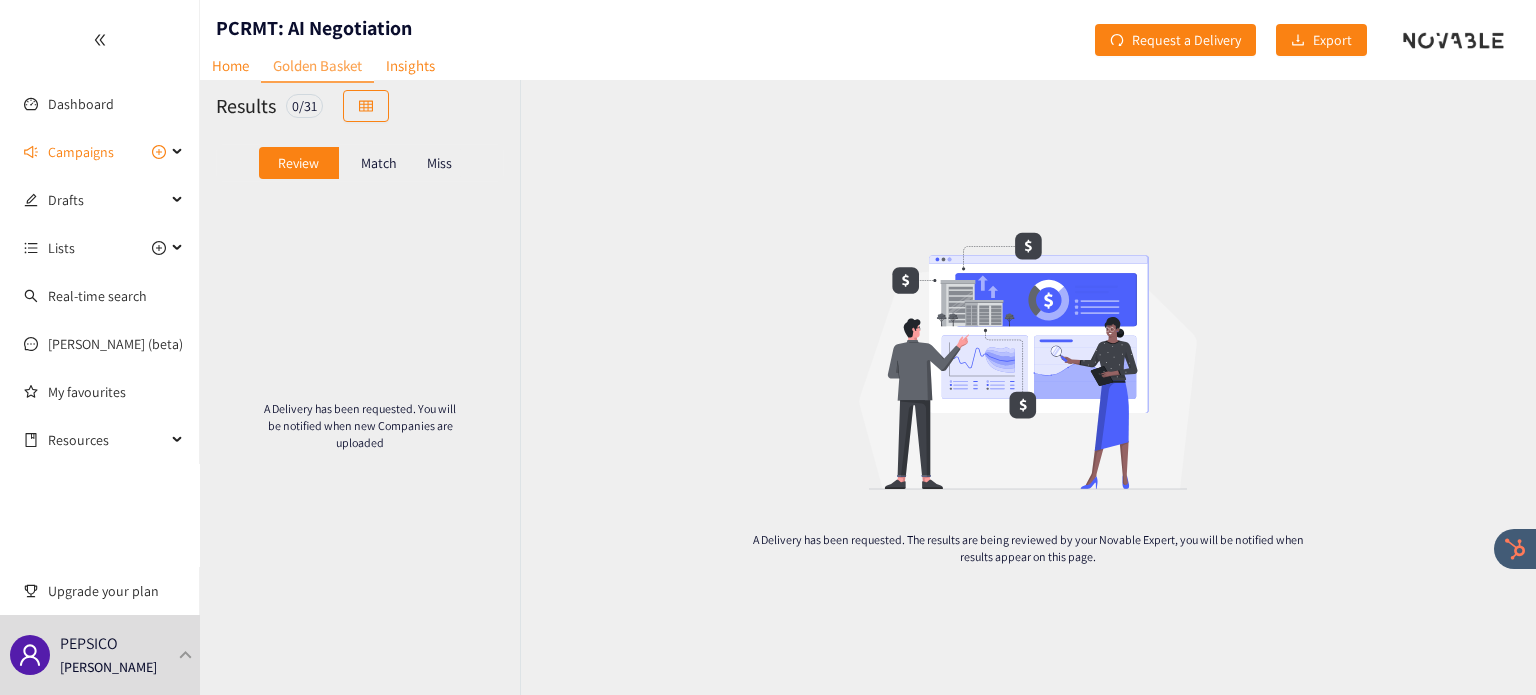 click on "Match" at bounding box center (379, 163) 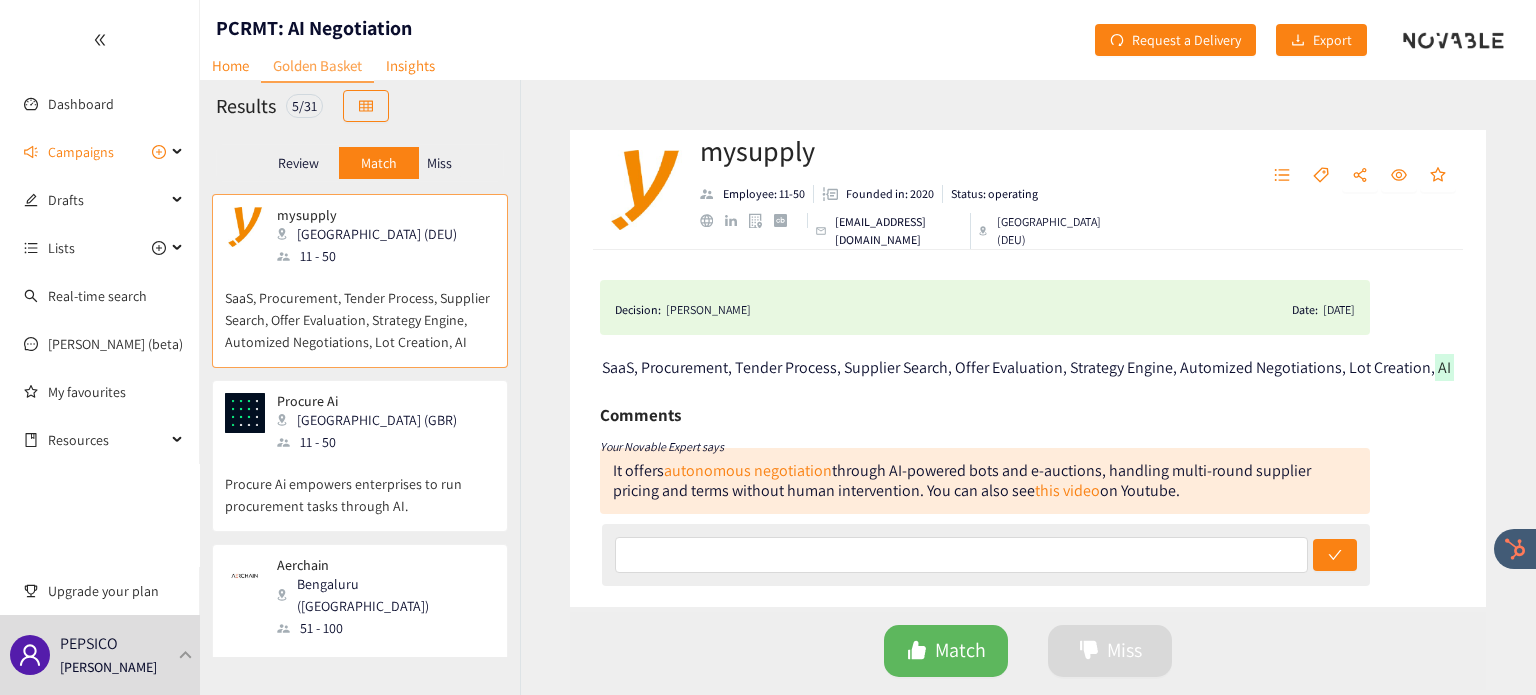 click on "[GEOGRAPHIC_DATA] (GBR)" at bounding box center [373, 420] 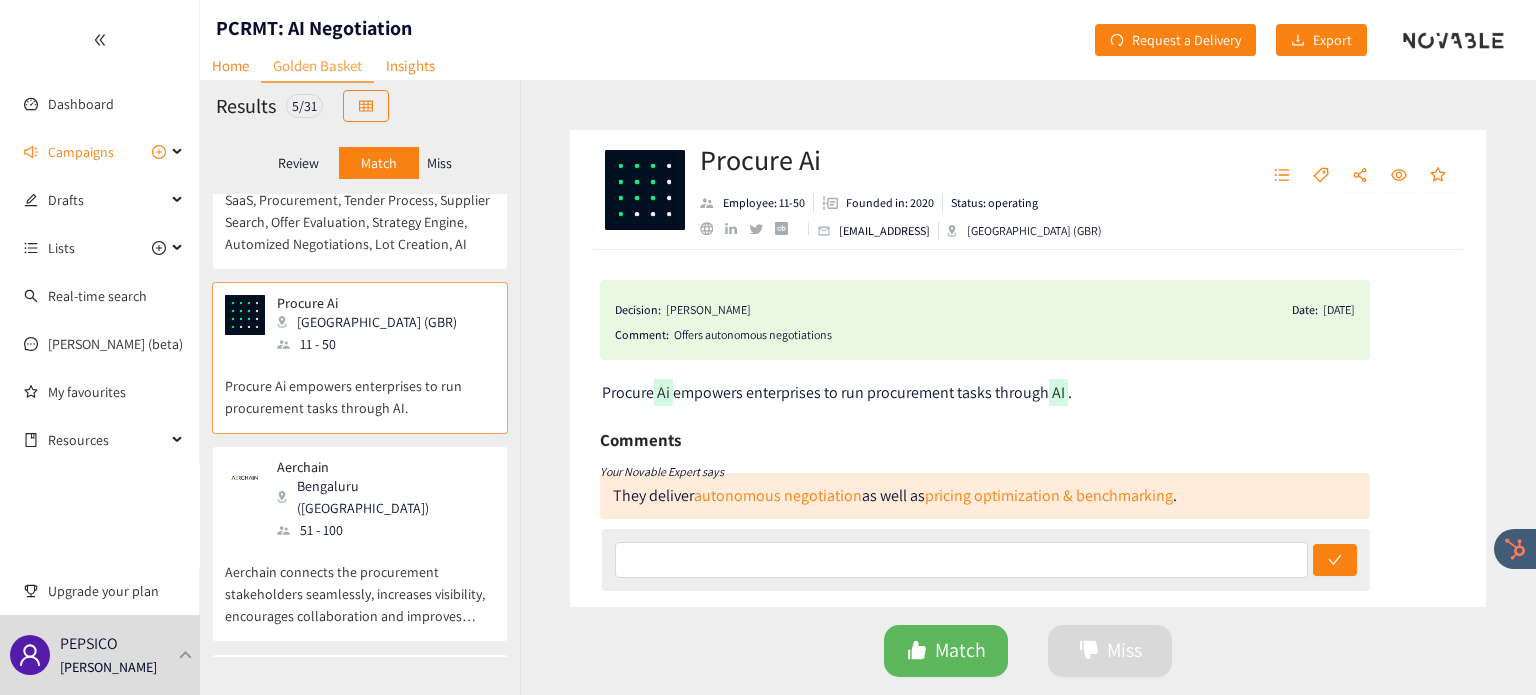 scroll, scrollTop: 160, scrollLeft: 0, axis: vertical 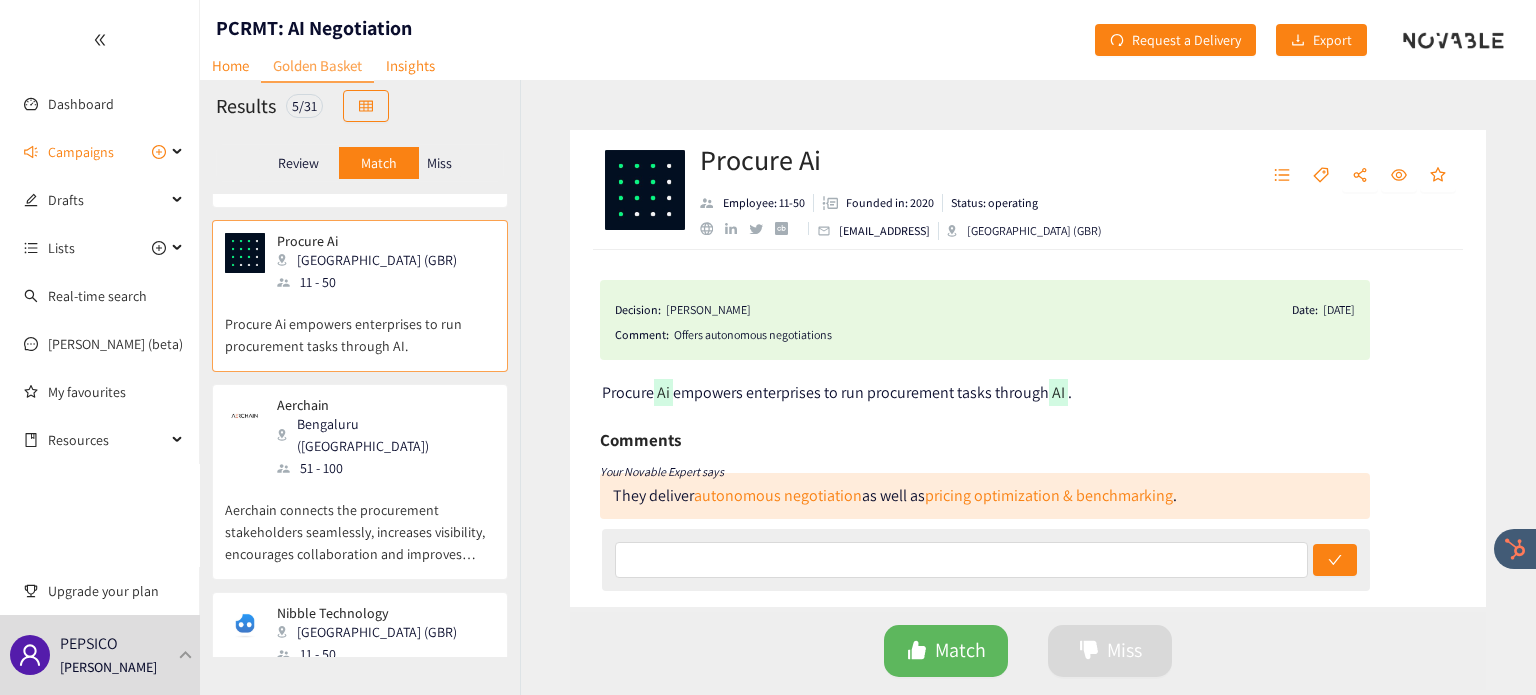 click on "Bengaluru ([GEOGRAPHIC_DATA])" at bounding box center [385, 435] 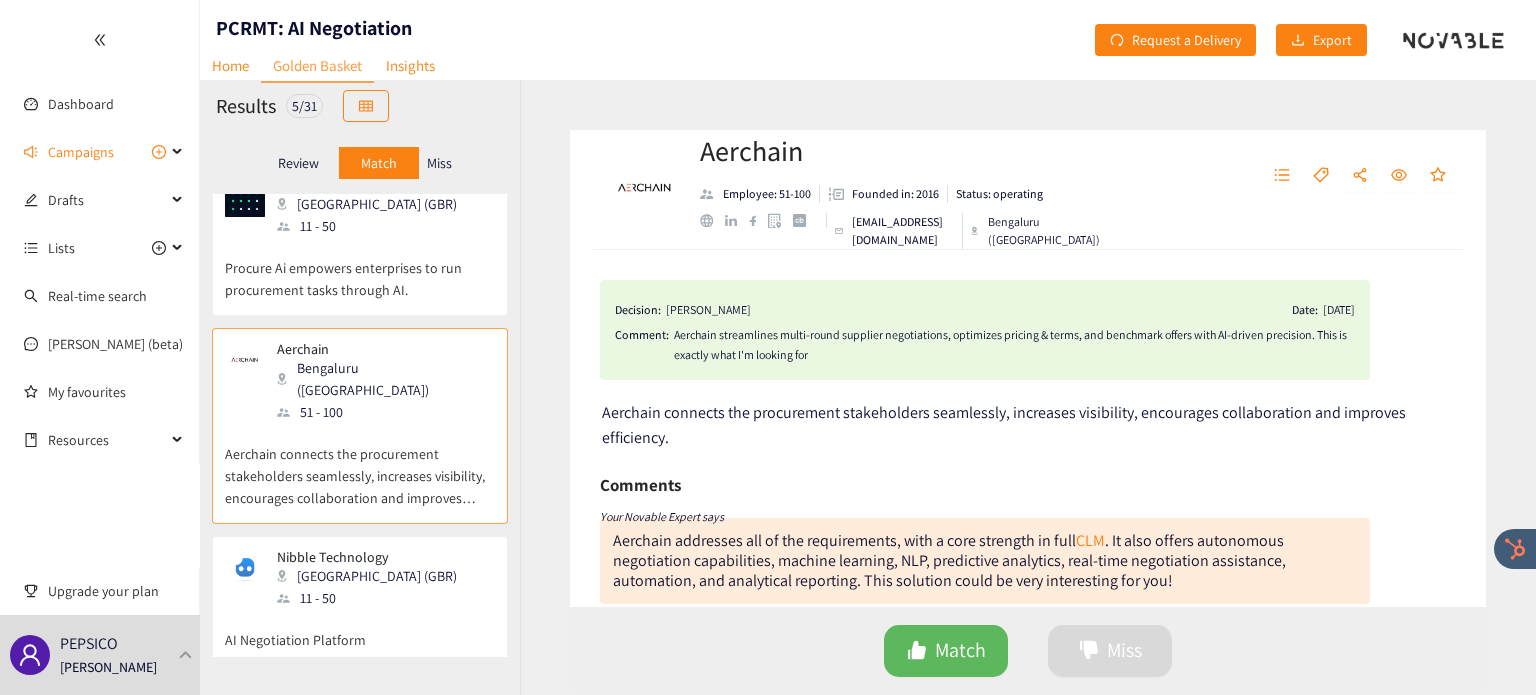 scroll, scrollTop: 220, scrollLeft: 0, axis: vertical 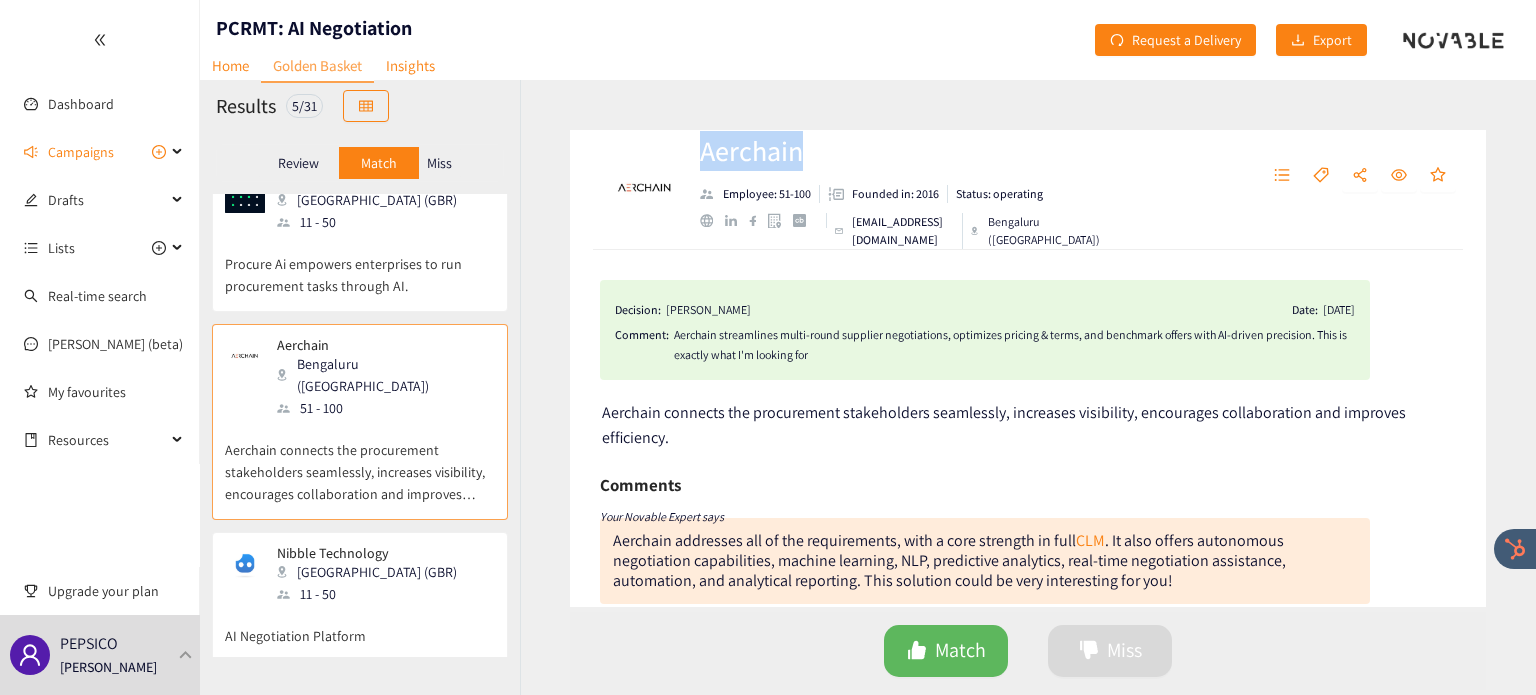 drag, startPoint x: 812, startPoint y: 163, endPoint x: 696, endPoint y: 159, distance: 116.06895 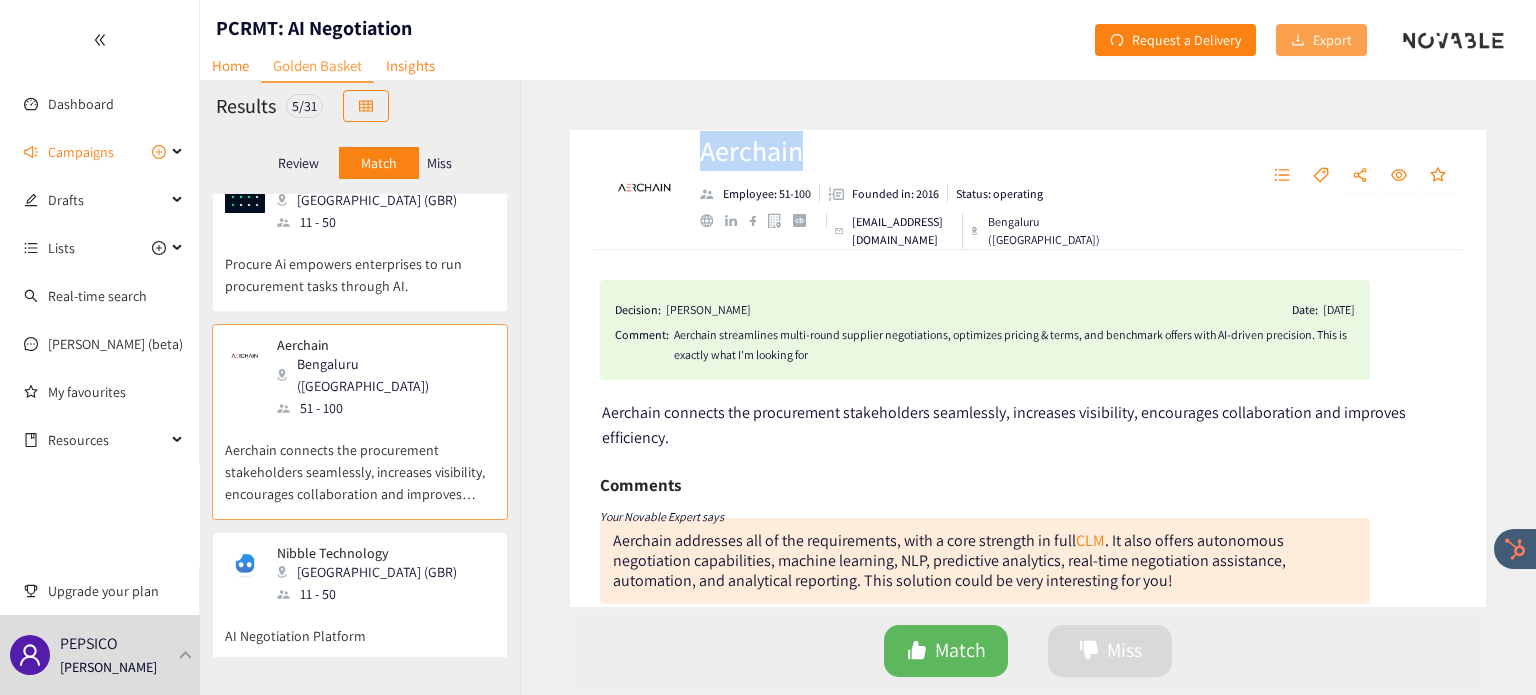 click on "Export" at bounding box center [1332, 40] 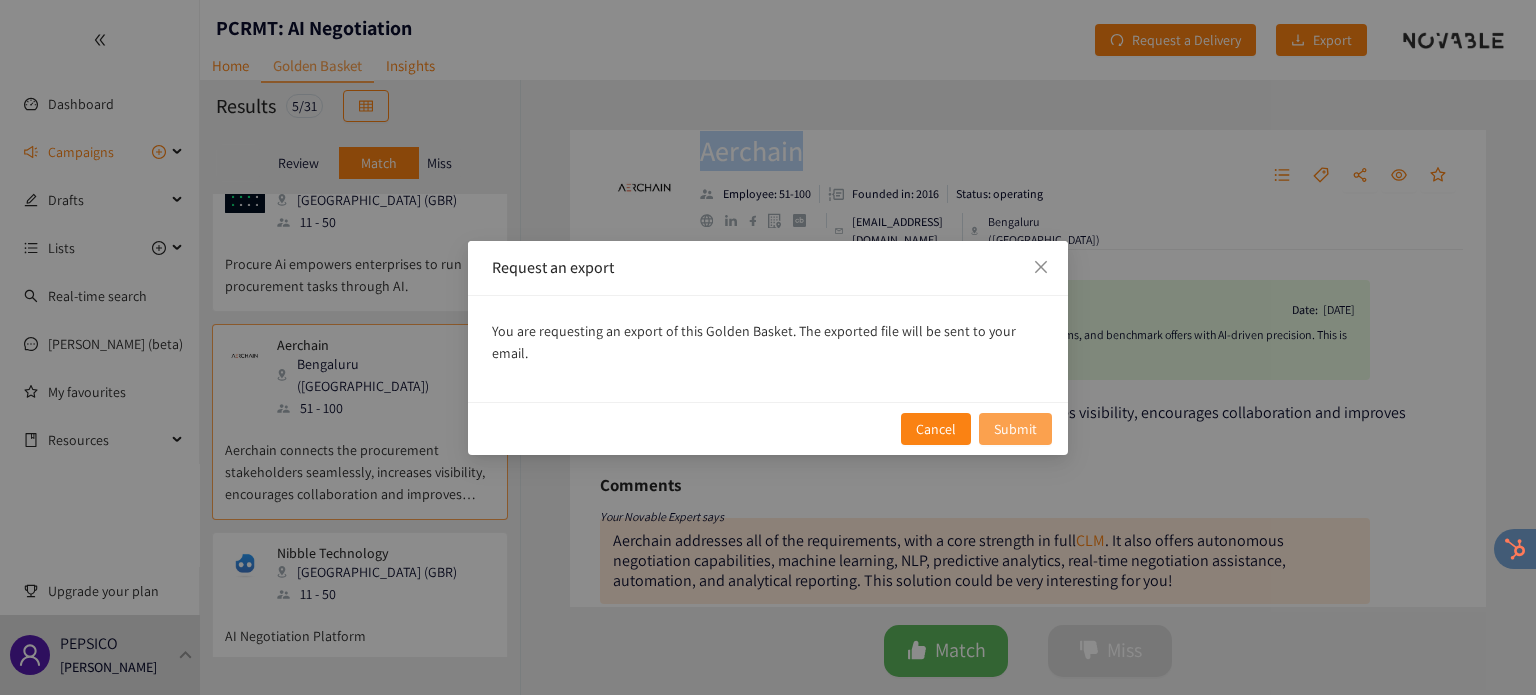 click on "Submit" at bounding box center (1015, 429) 